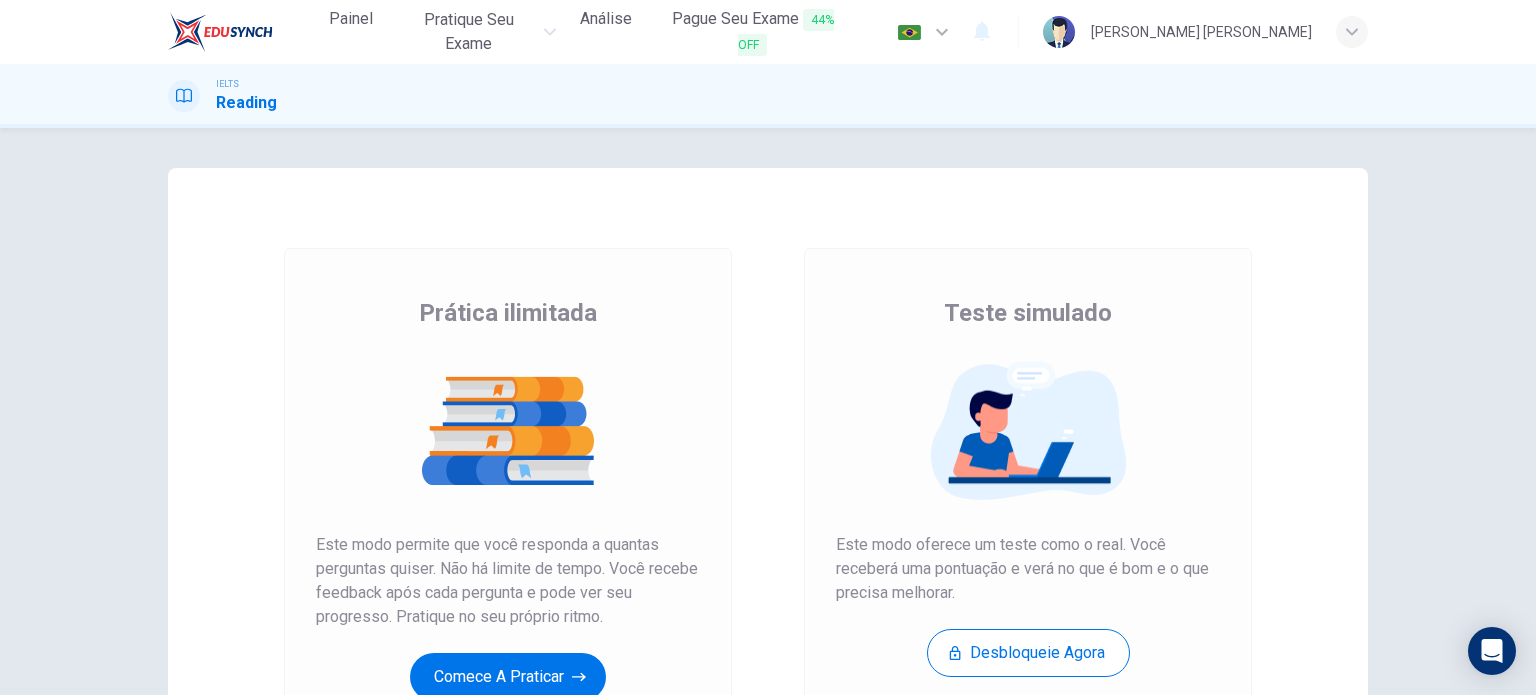 scroll, scrollTop: 0, scrollLeft: 0, axis: both 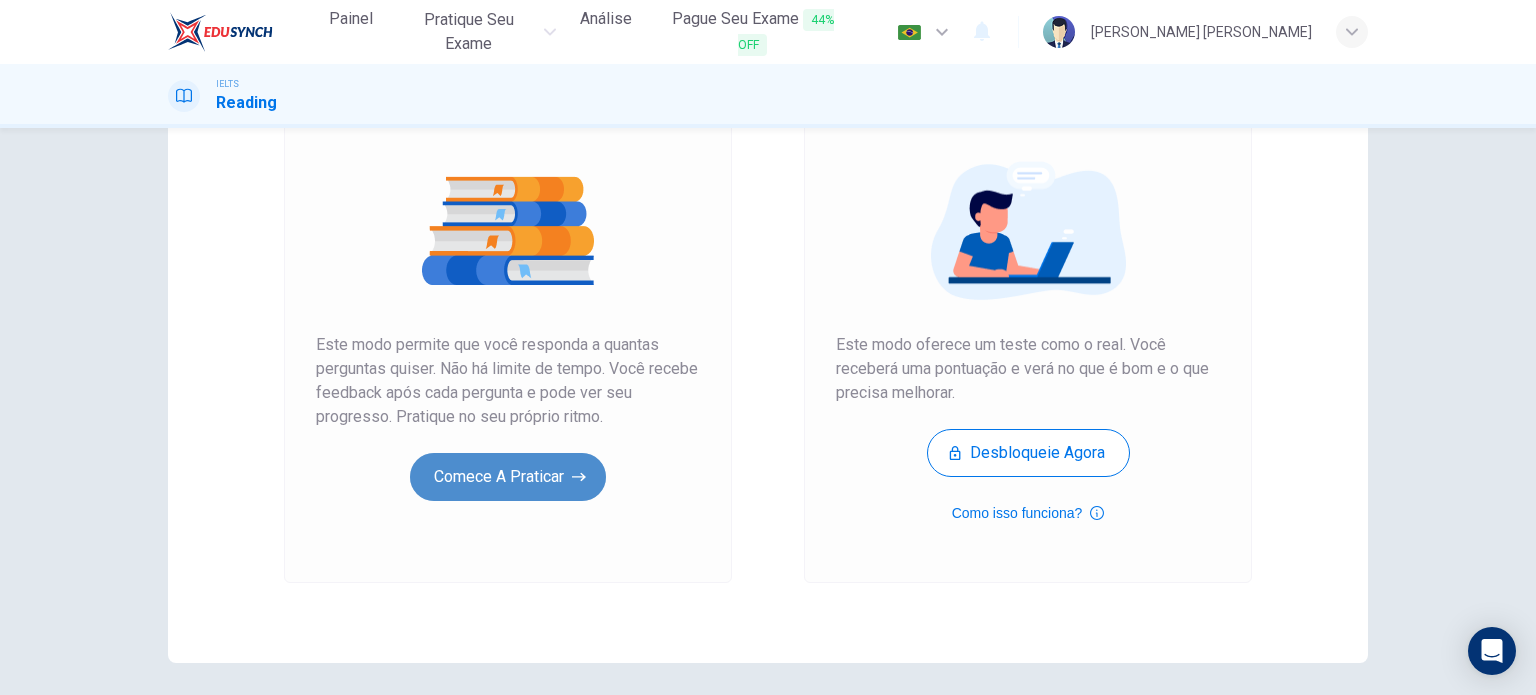 click on "Comece a praticar" at bounding box center [508, 477] 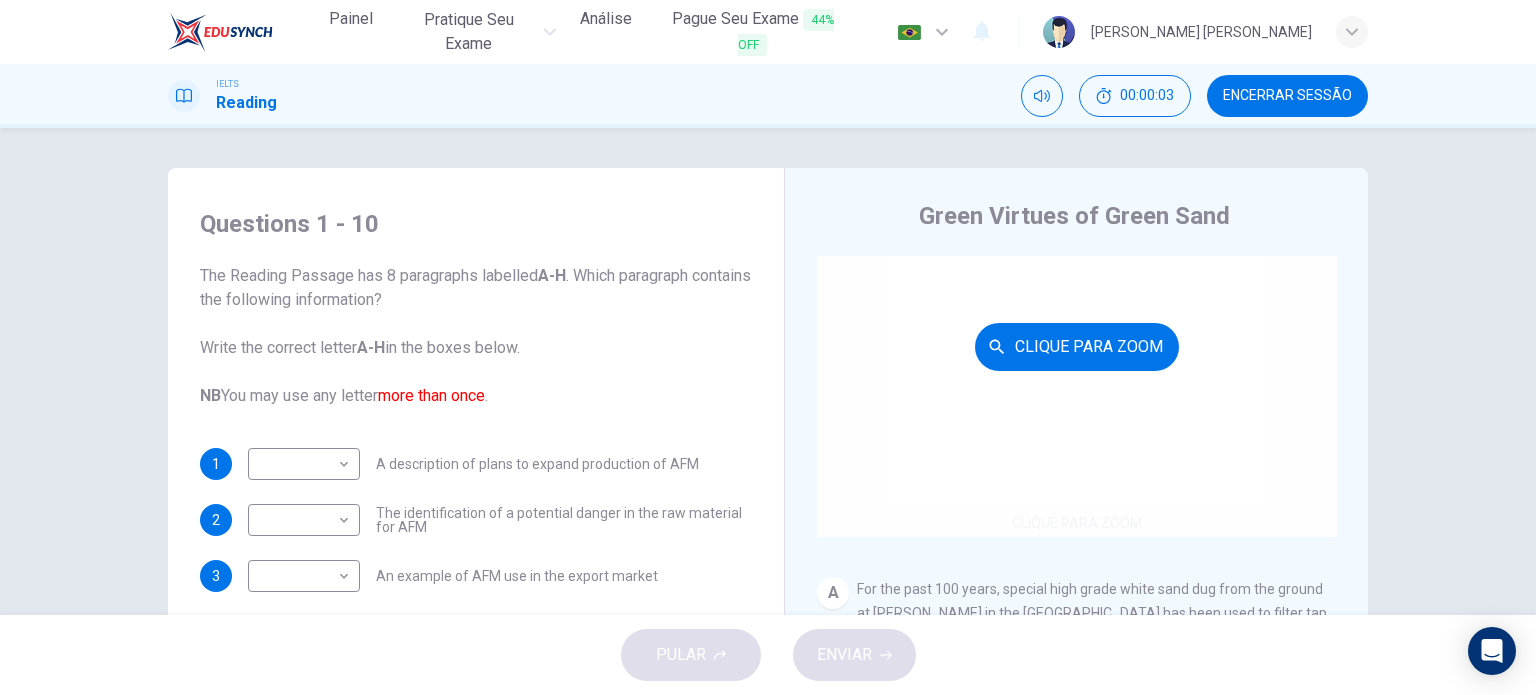 scroll, scrollTop: 200, scrollLeft: 0, axis: vertical 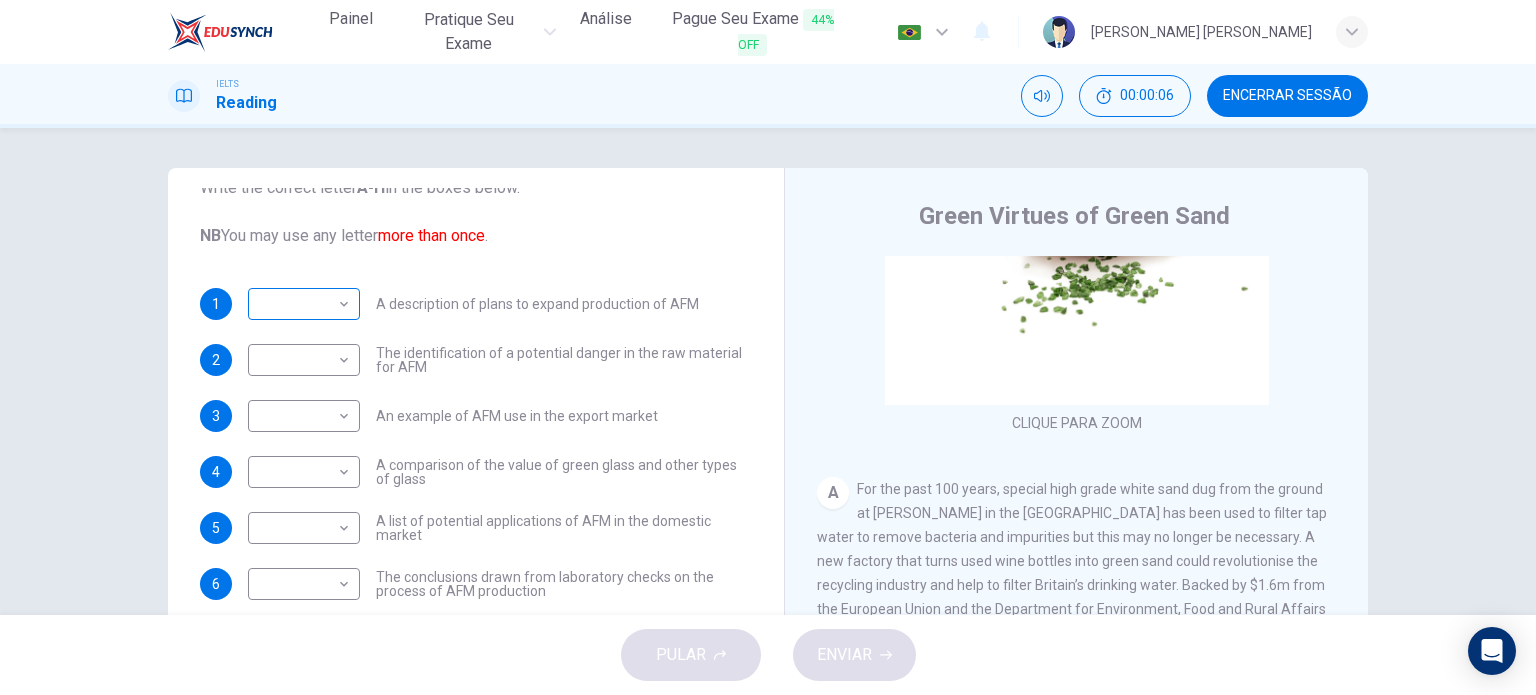 click on "Painel Pratique seu exame [PERSON_NAME] Seu Exame 44% OFF Português pt ​ [PERSON_NAME] [PERSON_NAME] IELTS Reading 00:00:06 Encerrar Sessão Questions 1 - 10 The Reading Passage has 8 paragraphs labelled  A-H . Which paragraph contains the following information?
Write the correct letter  A-H  in the boxes below.
NB  You may use any letter  more than once . 1 ​ ​ A description of plans to expand production of AFM 2 ​ ​ The identification of a potential danger in the raw material for AFM 3 ​ ​ An example of AFM use in the export market 4 ​ ​ A comparison of the value of green glass and other types of glass 5 ​ ​ A list of potential applications of AFM in the domestic market 6 ​ ​ The conclusions drawn from laboratory checks on the process of AFM production 7 ​ ​ The identification of current funding for the production of green sand 8 ​ ​ An explanation of the chosen brand name for crushed green glass 9 ​ ​ A description of plans for exporting AFM 10 ​ ​ A B C D" at bounding box center (768, 347) 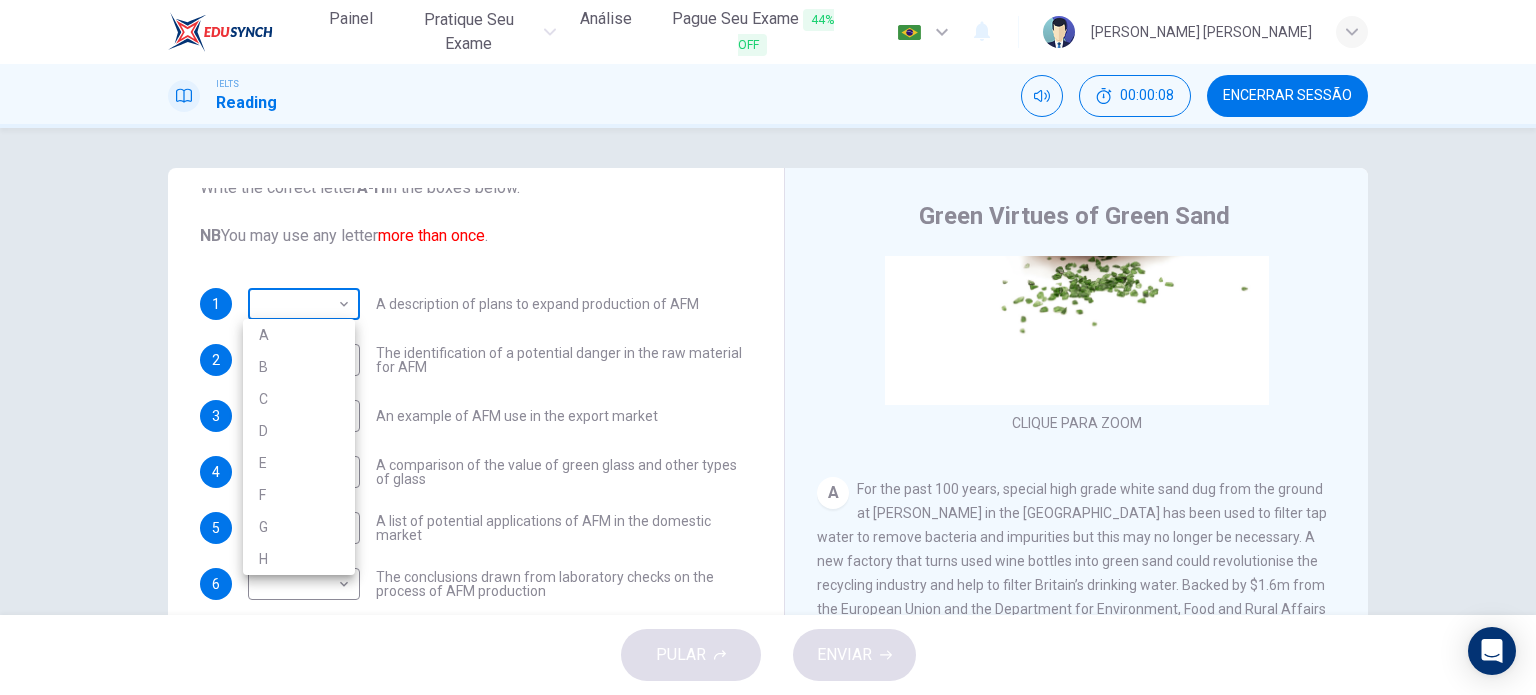 click at bounding box center [768, 347] 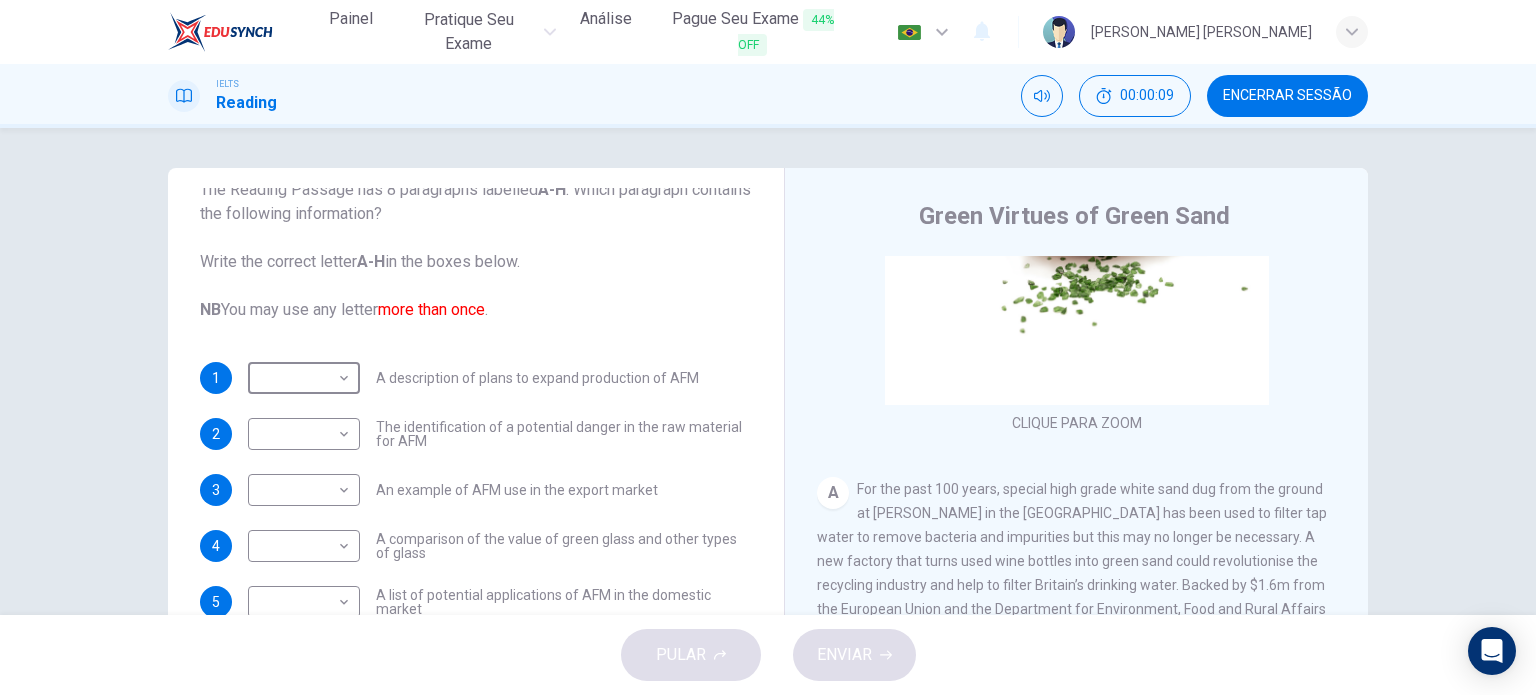 scroll, scrollTop: 160, scrollLeft: 0, axis: vertical 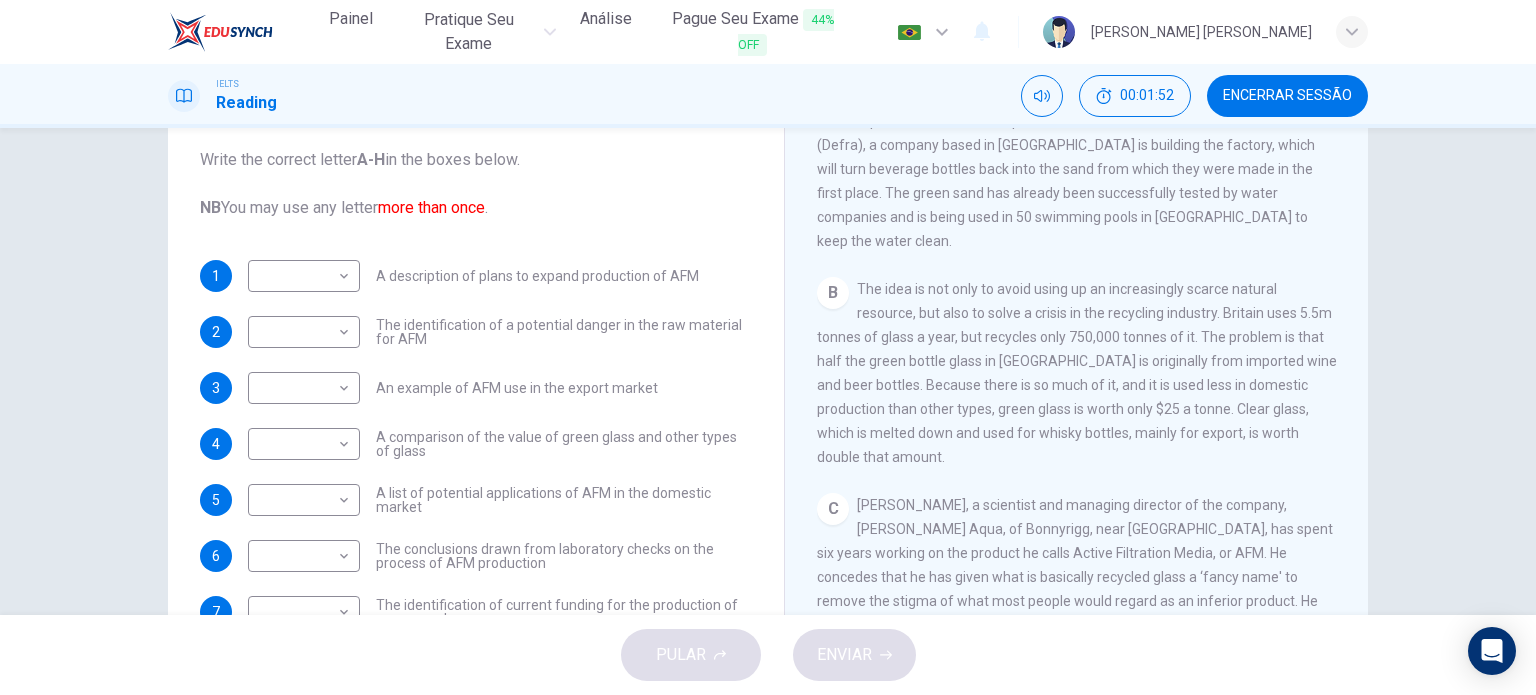drag, startPoint x: 838, startPoint y: 277, endPoint x: 919, endPoint y: 279, distance: 81.02469 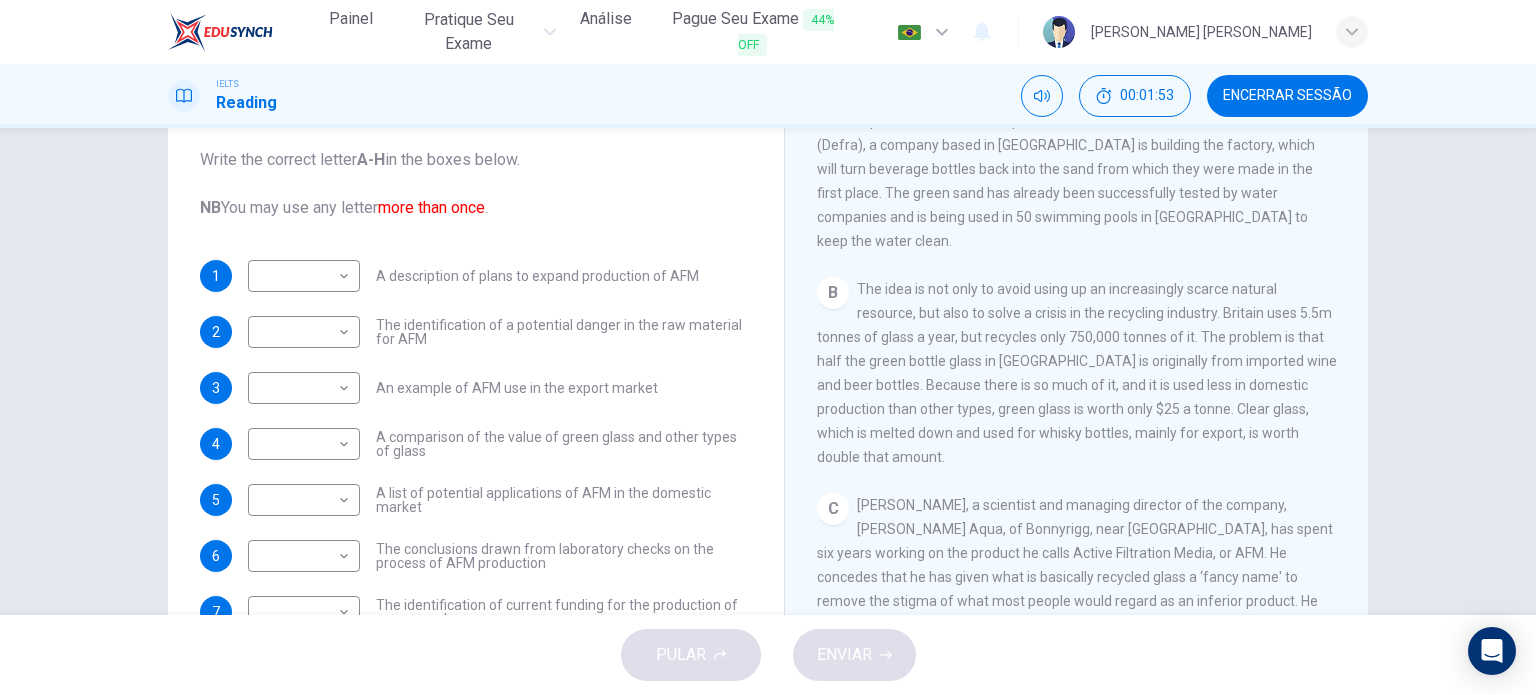 drag, startPoint x: 890, startPoint y: 272, endPoint x: 1066, endPoint y: 279, distance: 176.13914 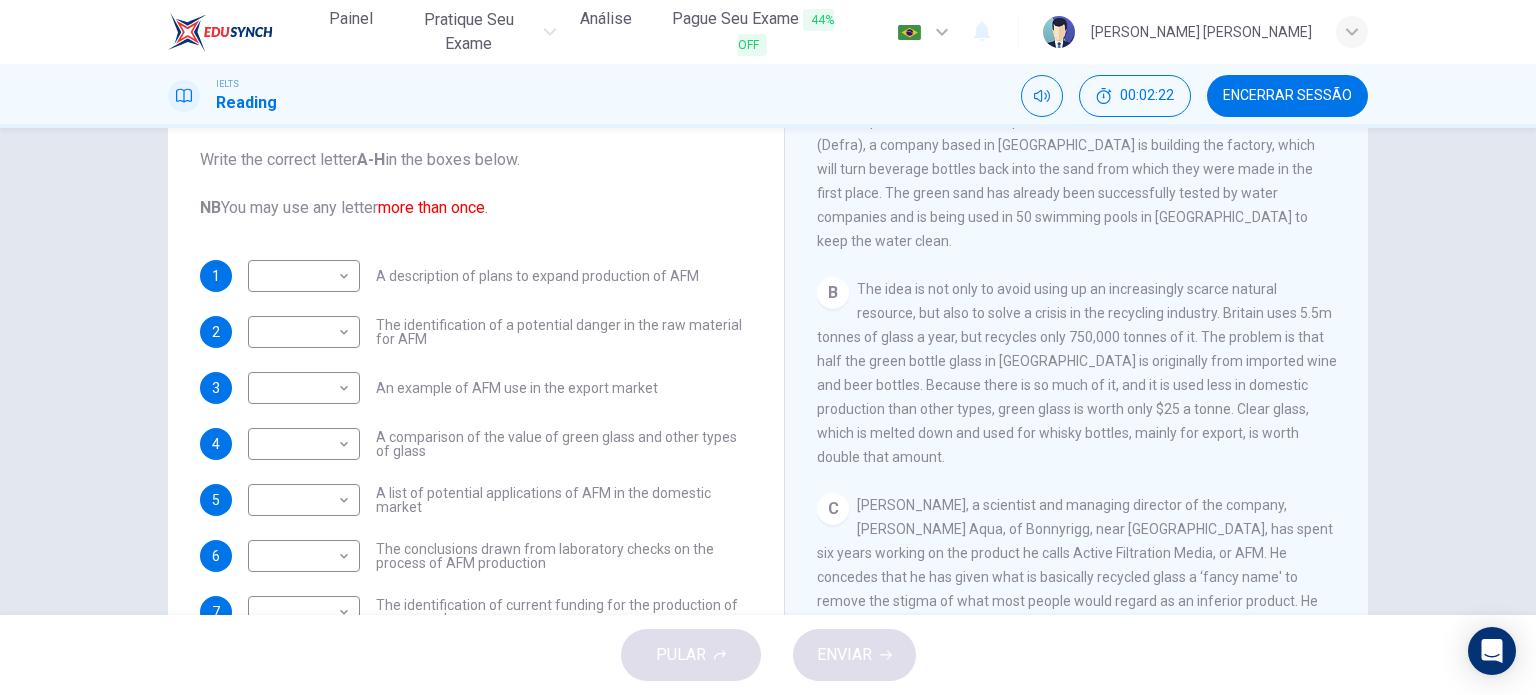 scroll, scrollTop: 100, scrollLeft: 0, axis: vertical 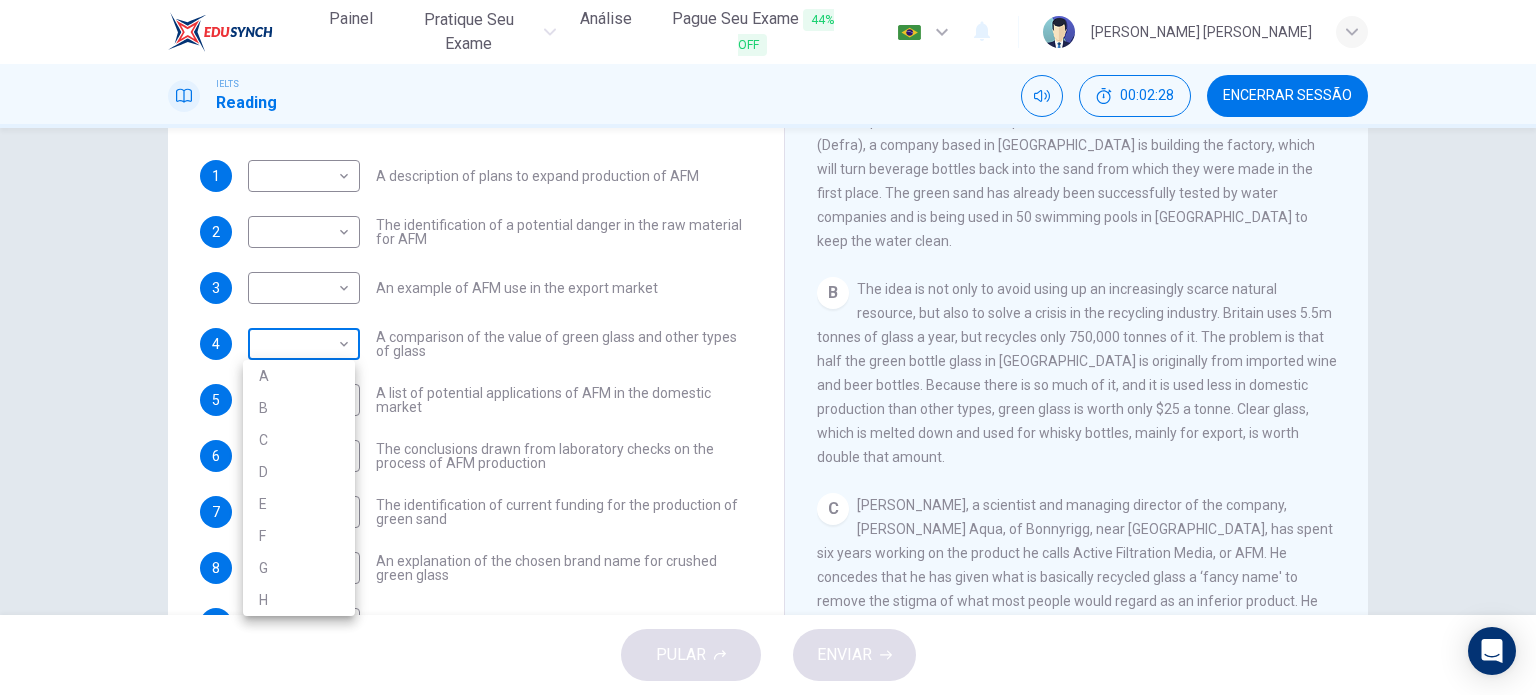 click on "Painel Pratique seu exame [PERSON_NAME] Seu Exame 44% OFF Português pt ​ [PERSON_NAME] [PERSON_NAME] IELTS Reading 00:02:28 Encerrar Sessão Questions 1 - 10 The Reading Passage has 8 paragraphs labelled  A-H . Which paragraph contains the following information?
Write the correct letter  A-H  in the boxes below.
NB  You may use any letter  more than once . 1 ​ ​ A description of plans to expand production of AFM 2 ​ ​ The identification of a potential danger in the raw material for AFM 3 ​ ​ An example of AFM use in the export market 4 ​ ​ A comparison of the value of green glass and other types of glass 5 ​ ​ A list of potential applications of AFM in the domestic market 6 ​ ​ The conclusions drawn from laboratory checks on the process of AFM production 7 ​ ​ The identification of current funding for the production of green sand 8 ​ ​ An explanation of the chosen brand name for crushed green glass 9 ​ ​ A description of plans for exporting AFM 10 ​ ​ A B C D" at bounding box center (768, 347) 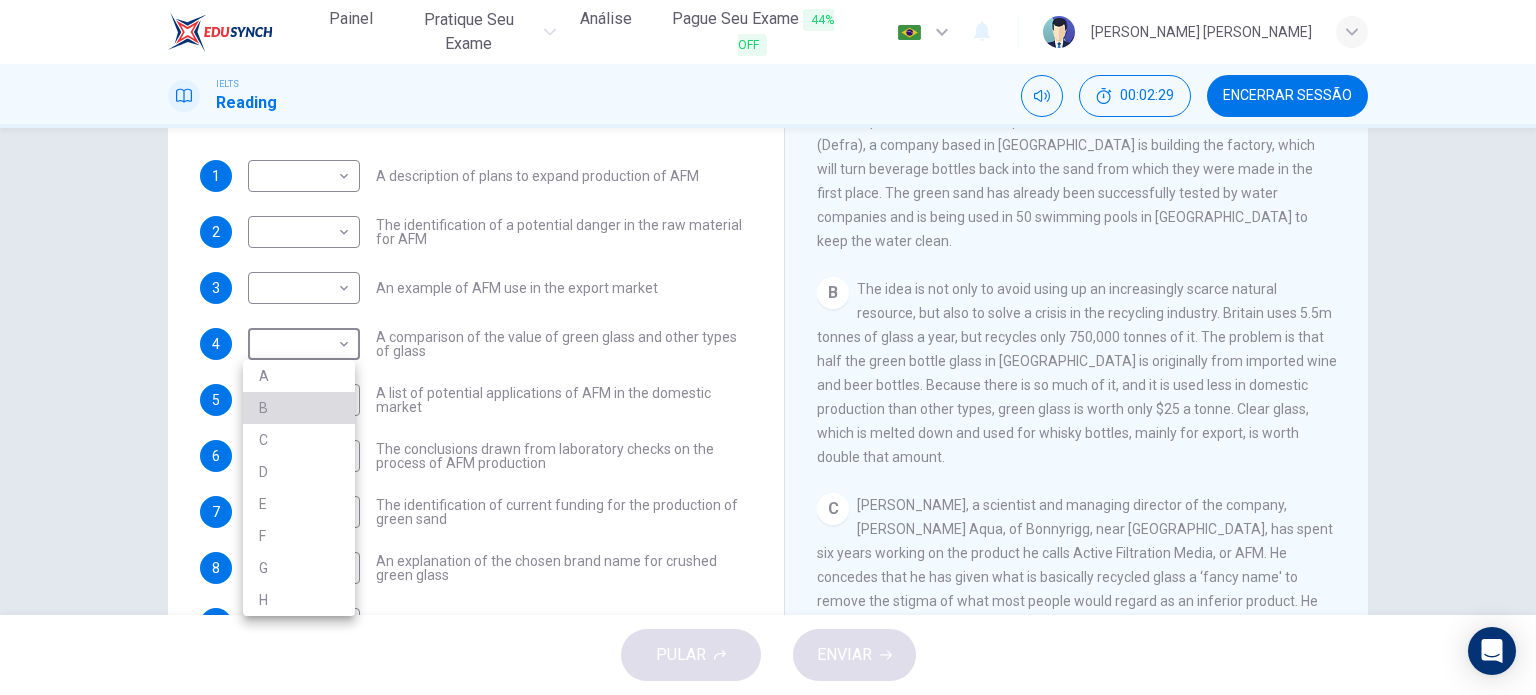 click on "B" at bounding box center [299, 408] 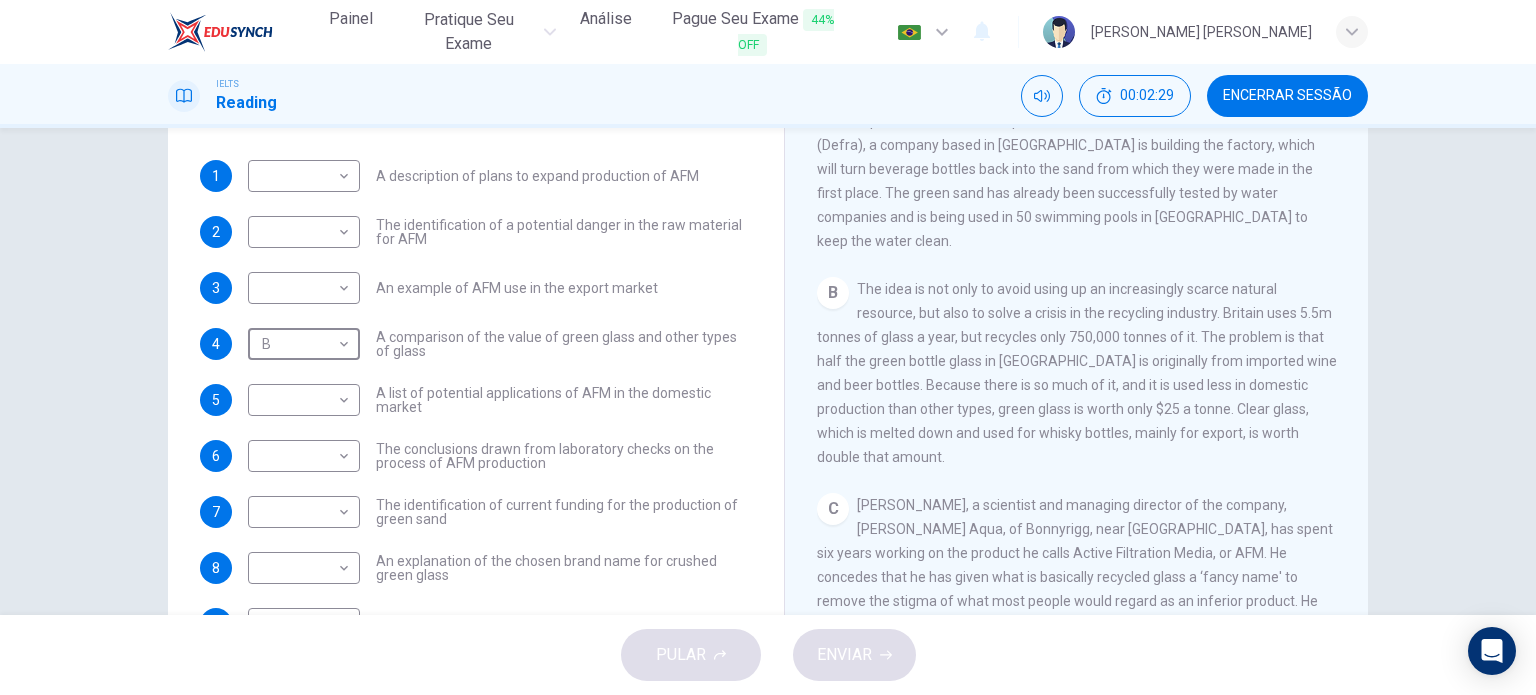 click on "The idea is not only to avoid using up an increasingly scarce natural resource, but also to solve a crisis in the recycling industry. Britain uses 5.5m tonnes of glass a year, but recycles only 750,000 tonnes of it. The problem is that half the green bottle glass in [GEOGRAPHIC_DATA] is originally from imported wine and beer bottles. Because there is so much of it, and it is used less in domestic production than other types, green glass is worth only $25 a tonne. Clear glass, which is melted down and used for whisky bottles, mainly for export, is worth double that amount." at bounding box center (1077, 373) 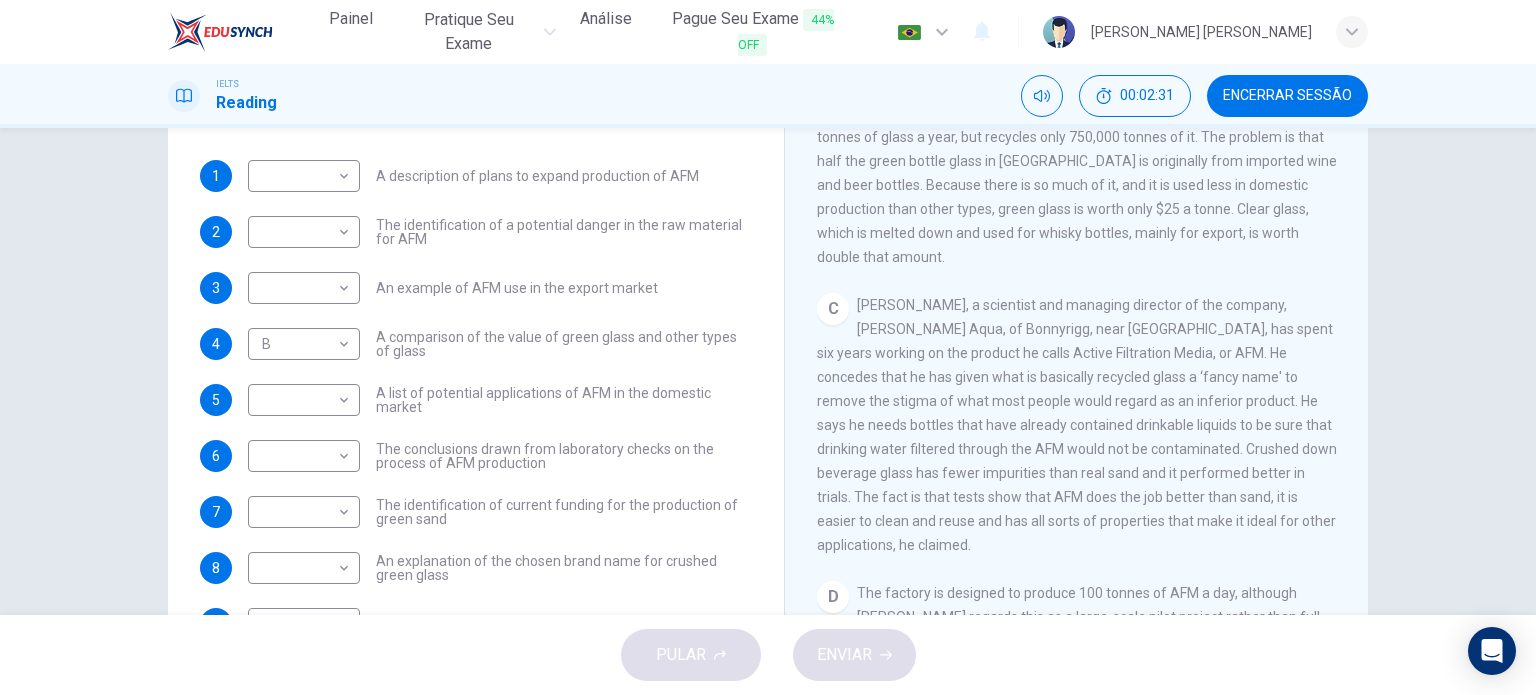 scroll, scrollTop: 800, scrollLeft: 0, axis: vertical 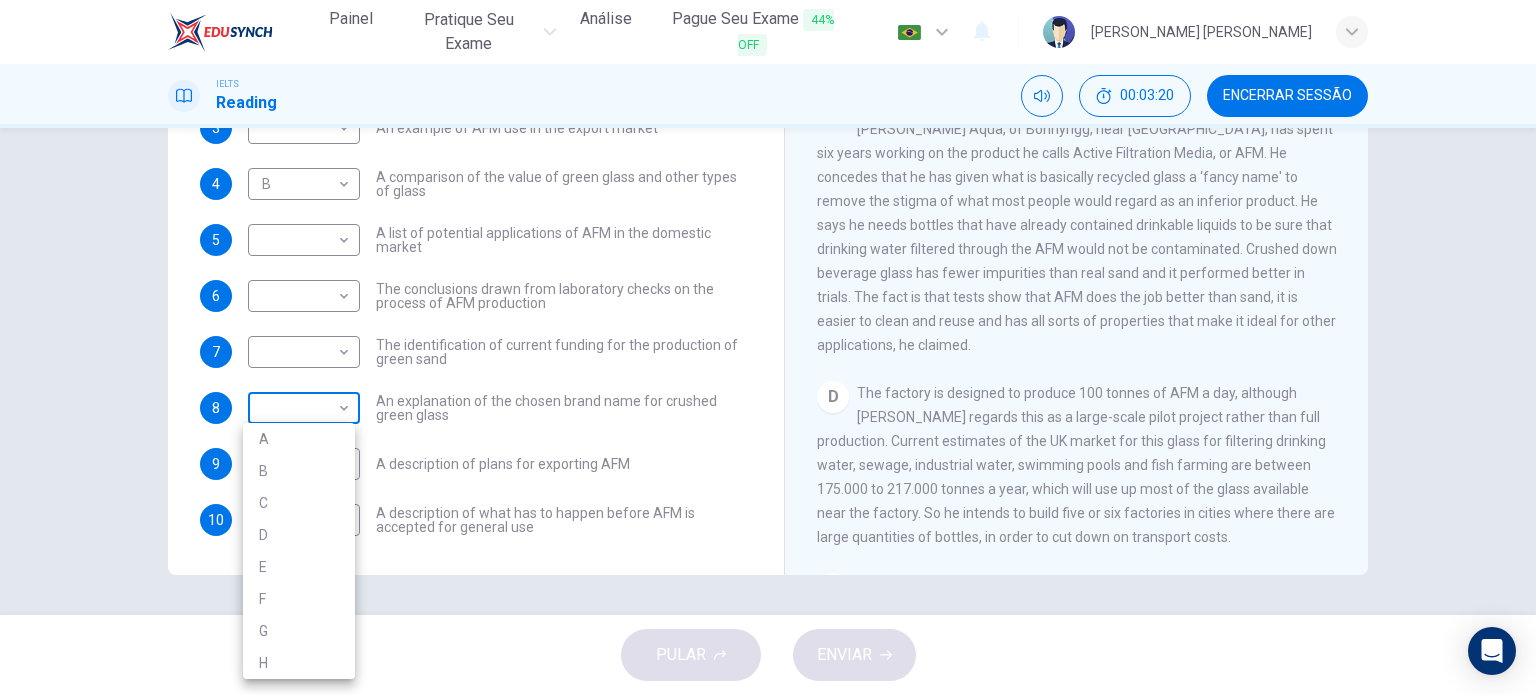 click on "Painel Pratique seu exame [PERSON_NAME] Seu Exame 44% OFF Português pt ​ [PERSON_NAME] [PERSON_NAME] IELTS Reading 00:03:20 Encerrar Sessão Questions 1 - 10 The Reading Passage has 8 paragraphs labelled  A-H . Which paragraph contains the following information?
Write the correct letter  A-H  in the boxes below.
NB  You may use any letter  more than once . 1 ​ ​ A description of plans to expand production of AFM 2 ​ ​ The identification of a potential danger in the raw material for AFM 3 ​ ​ An example of AFM use in the export market 4 B B ​ A comparison of the value of green glass and other types of glass 5 ​ ​ A list of potential applications of AFM in the domestic market 6 ​ ​ The conclusions drawn from laboratory checks on the process of AFM production 7 ​ ​ The identification of current funding for the production of green sand 8 ​ ​ An explanation of the chosen brand name for crushed green glass 9 ​ ​ A description of plans for exporting AFM 10 ​ ​ A B C D" at bounding box center (768, 347) 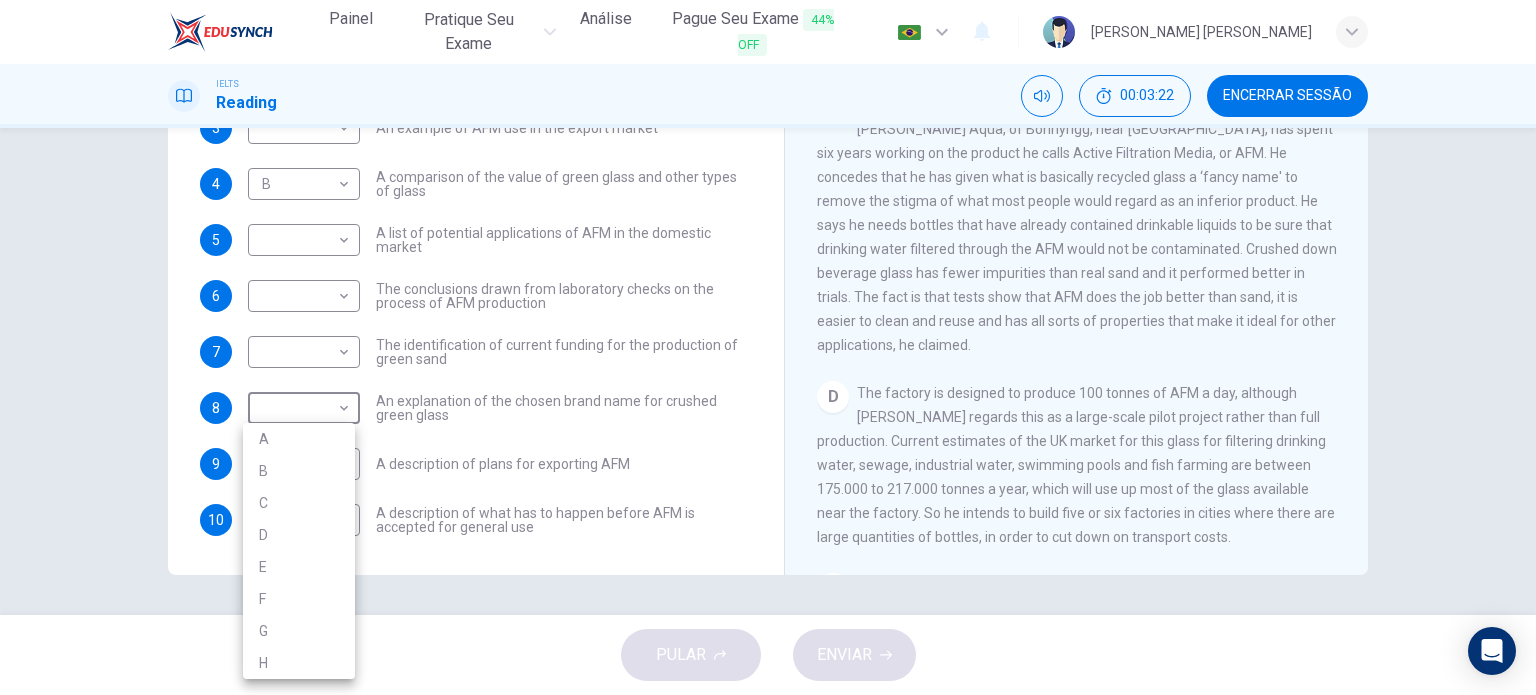 click on "C" at bounding box center (299, 503) 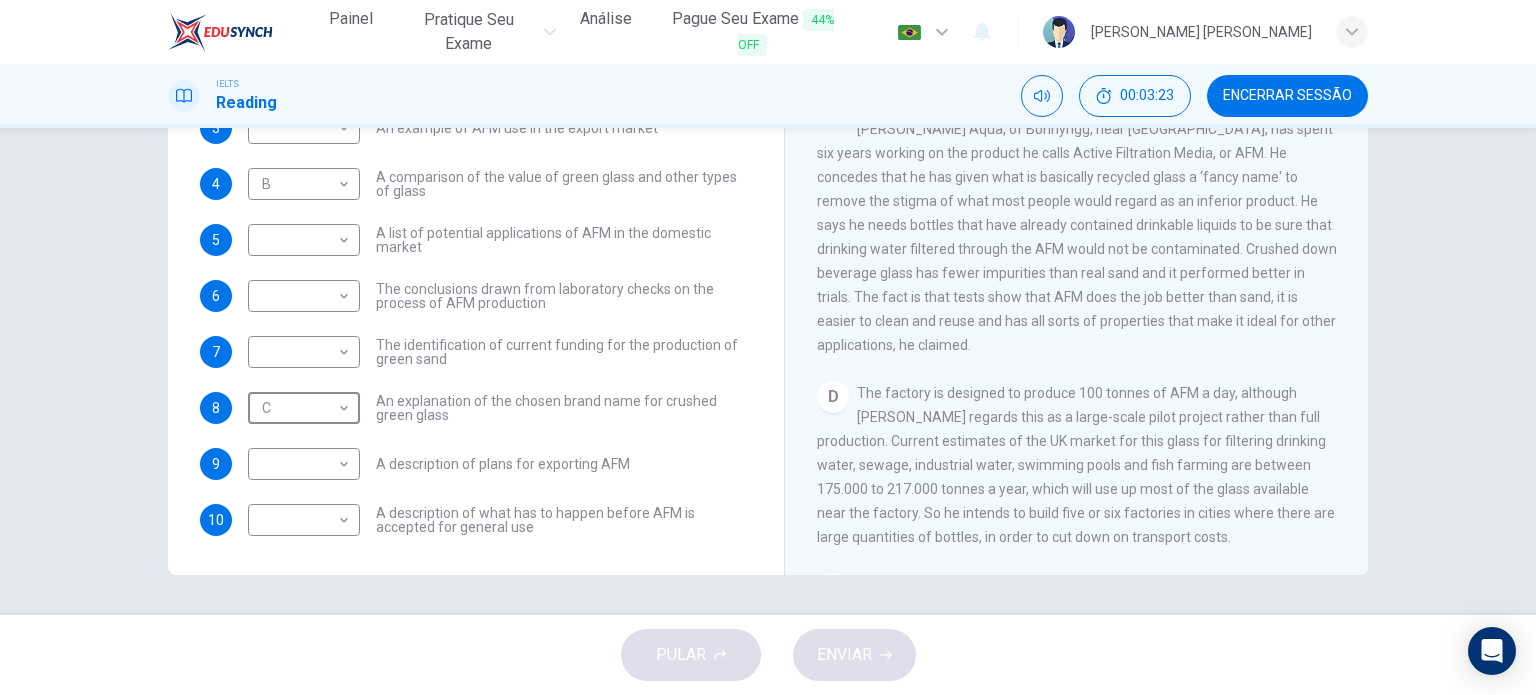 click on "The factory is designed to produce 100 tonnes of AFM a day, although [PERSON_NAME] regards this as a large-scale pilot project rather than full production. Current estimates of the UK market for this glass for filtering drinking water, sewage, industrial water, swimming pools and fish farming are between 175.000 to 217.000 tonnes a year, which will use up most of the glass available near the factory. So he intends to build five or six factories in cities where there are large quantities of bottles, in order to cut down on transport costs." at bounding box center (1076, 465) 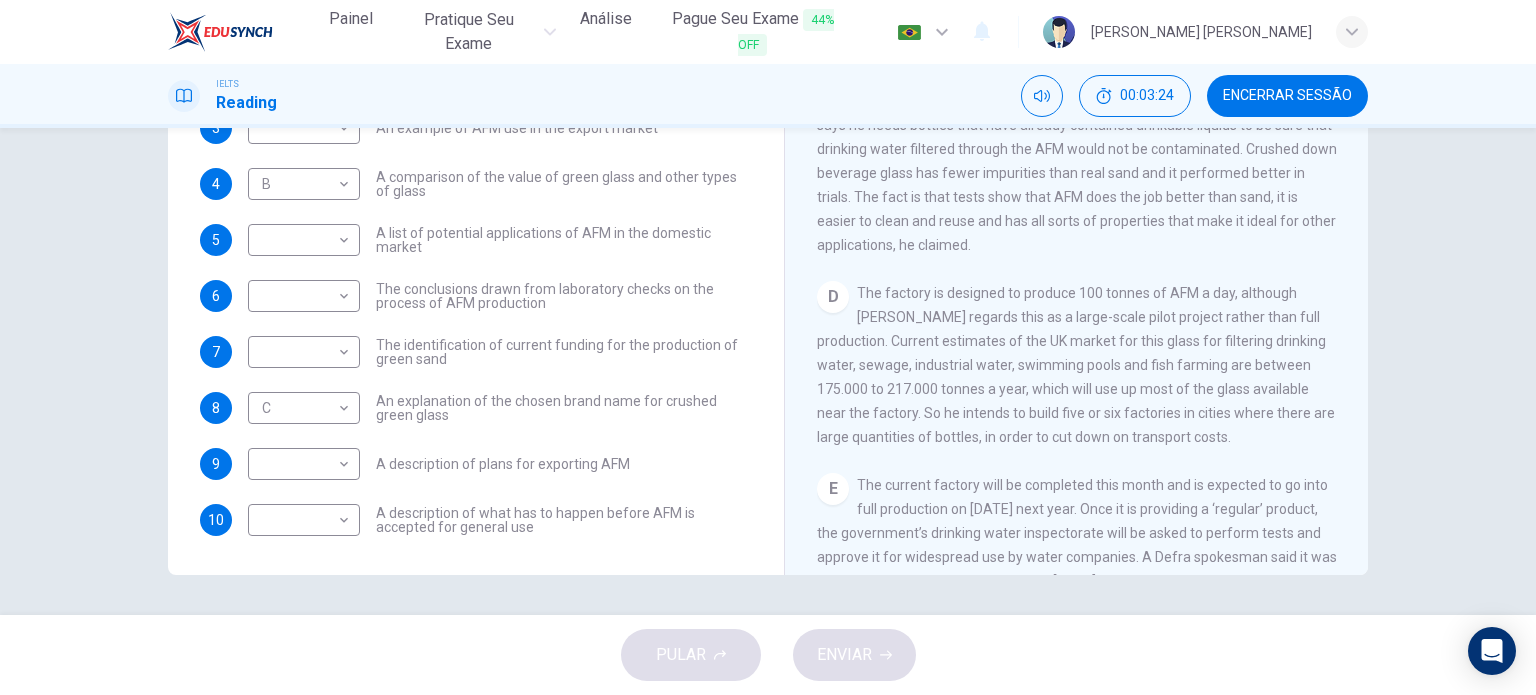 scroll, scrollTop: 1000, scrollLeft: 0, axis: vertical 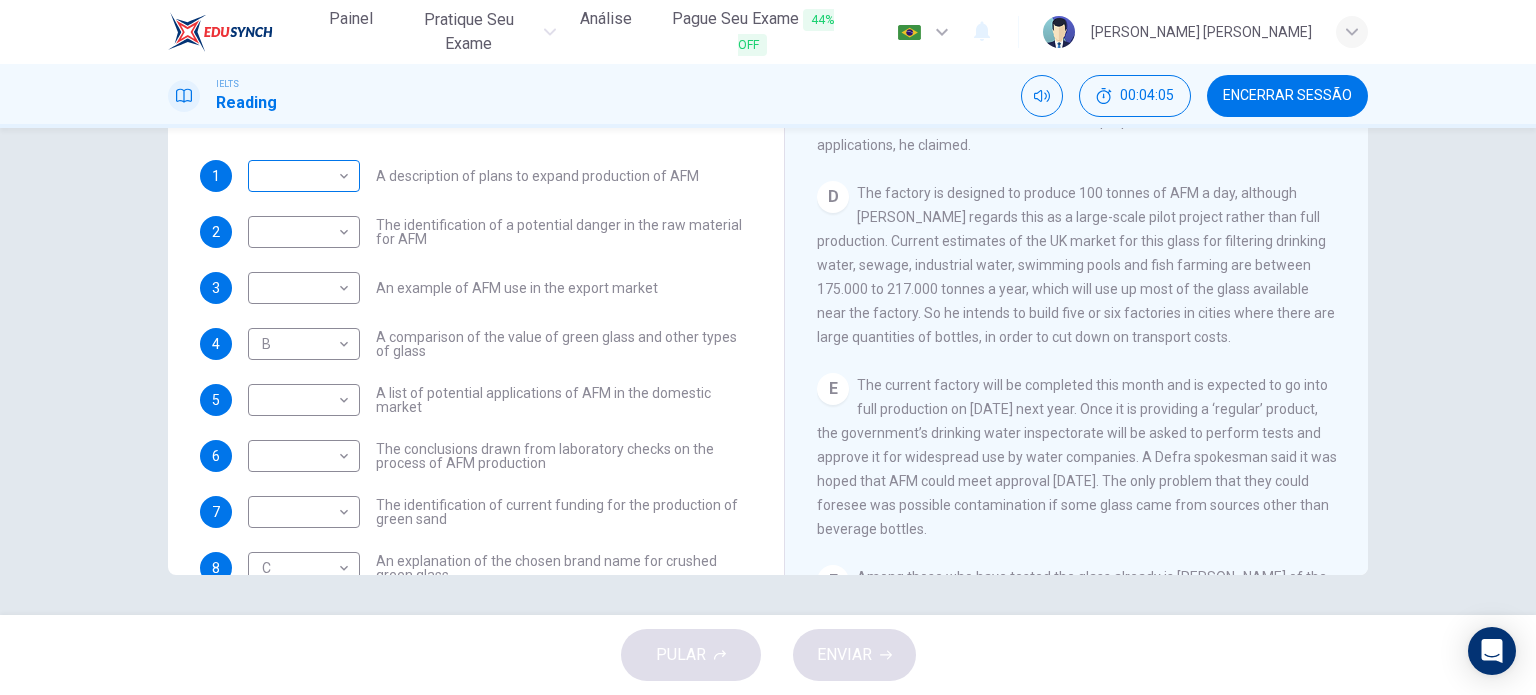 click on "Painel Pratique seu exame [PERSON_NAME] Seu Exame 44% OFF Português pt ​ [PERSON_NAME] [PERSON_NAME] IELTS Reading 00:04:05 Encerrar Sessão Questions 1 - 10 The Reading Passage has 8 paragraphs labelled  A-H . Which paragraph contains the following information?
Write the correct letter  A-H  in the boxes below.
NB  You may use any letter  more than once . 1 ​ ​ A description of plans to expand production of AFM 2 ​ ​ The identification of a potential danger in the raw material for AFM 3 ​ ​ An example of AFM use in the export market 4 B B ​ A comparison of the value of green glass and other types of glass 5 ​ ​ A list of potential applications of AFM in the domestic market 6 ​ ​ The conclusions drawn from laboratory checks on the process of AFM production 7 ​ ​ The identification of current funding for the production of green sand 8 C C ​ An explanation of the chosen brand name for crushed green glass 9 ​ ​ A description of plans for exporting AFM 10 ​ ​ A B C D" at bounding box center (768, 347) 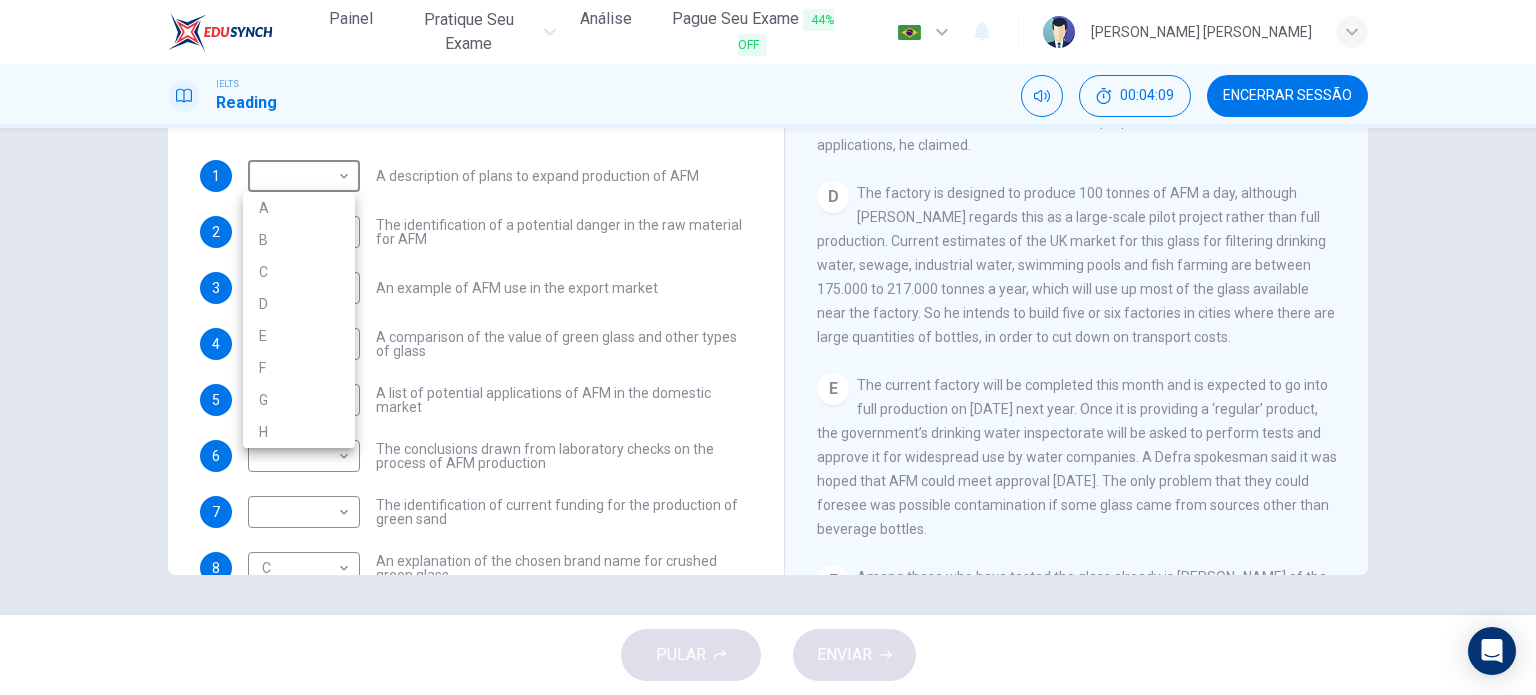 click on "D" at bounding box center [299, 304] 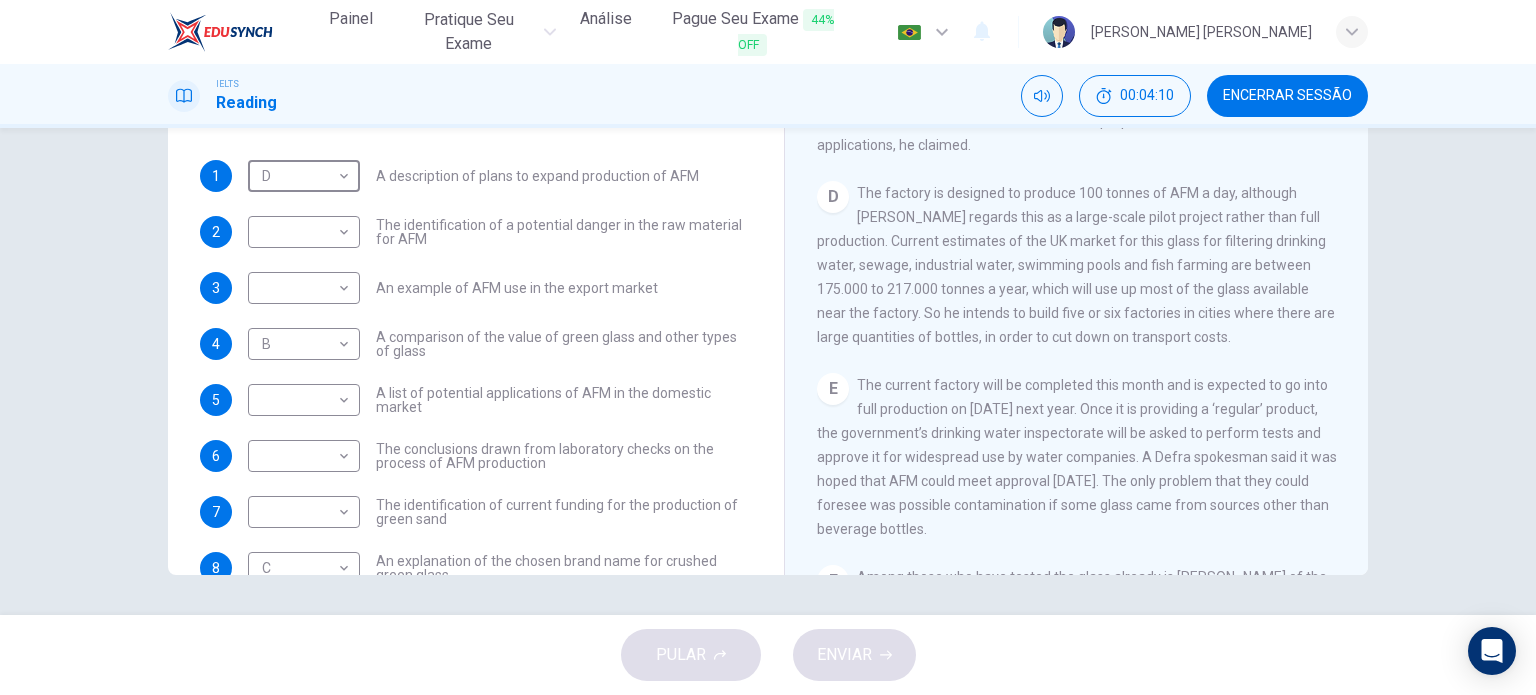 click on "The factory is designed to produce 100 tonnes of AFM a day, although [PERSON_NAME] regards this as a large-scale pilot project rather than full production. Current estimates of the UK market for this glass for filtering drinking water, sewage, industrial water, swimming pools and fish farming are between 175.000 to 217.000 tonnes a year, which will use up most of the glass available near the factory. So he intends to build five or six factories in cities where there are large quantities of bottles, in order to cut down on transport costs." at bounding box center [1076, 265] 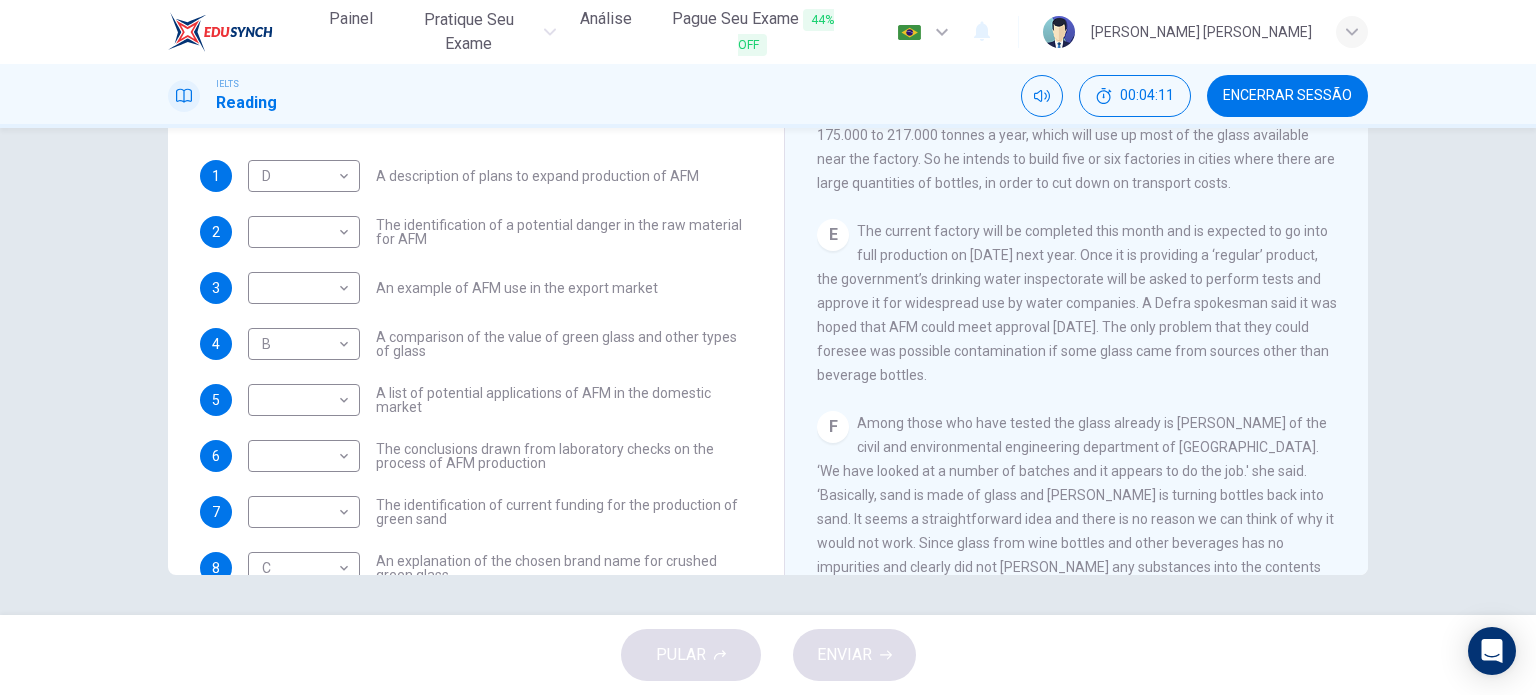 scroll, scrollTop: 1200, scrollLeft: 0, axis: vertical 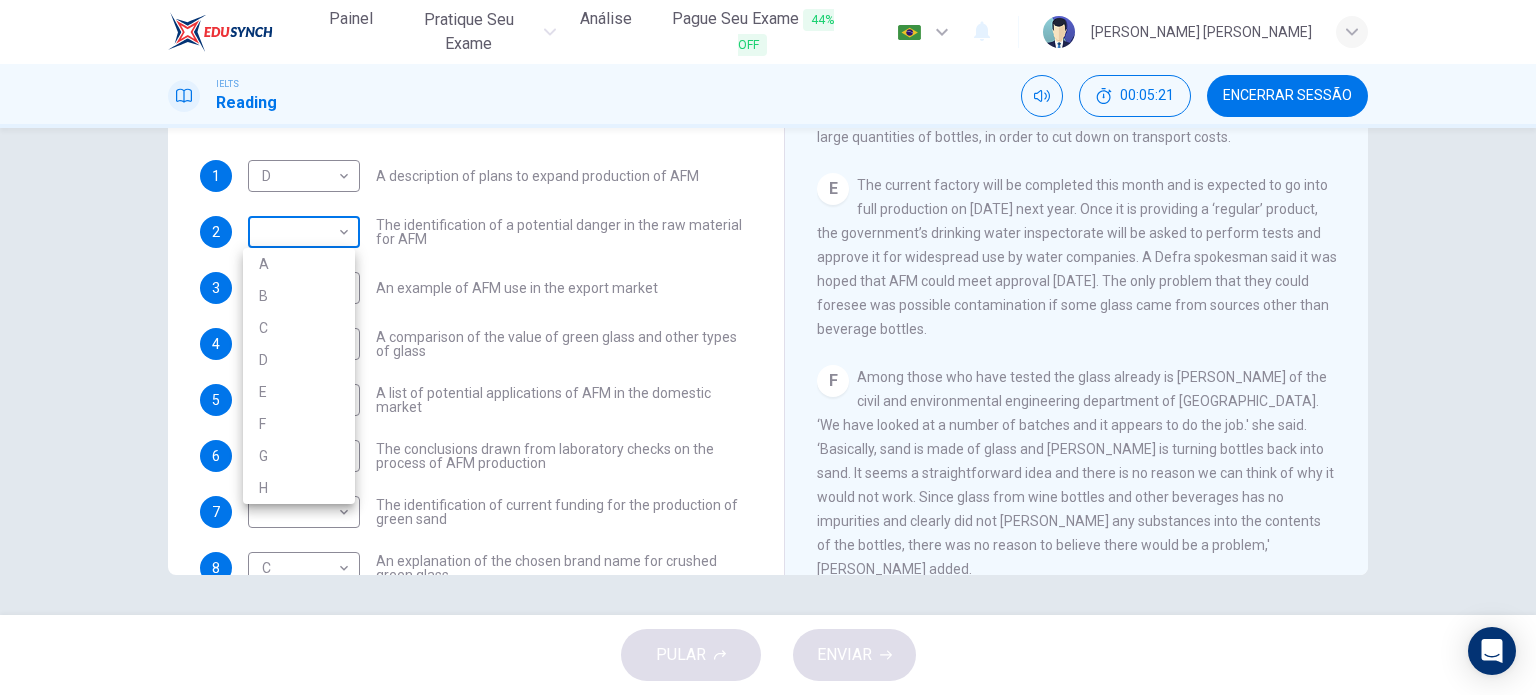 click on "Painel Pratique seu exame [PERSON_NAME] Seu Exame 44% OFF Português pt ​ [PERSON_NAME] [PERSON_NAME] IELTS Reading 00:05:21 Encerrar Sessão Questions 1 - 10 The Reading Passage has 8 paragraphs labelled  A-H . Which paragraph contains the following information?
Write the correct letter  A-H  in the boxes below.
NB  You may use any letter  more than once . 1 D D ​ A description of plans to expand production of AFM 2 ​ ​ The identification of a potential danger in the raw material for AFM 3 ​ ​ An example of AFM use in the export market 4 B B ​ A comparison of the value of green glass and other types of glass 5 ​ ​ A list of potential applications of AFM in the domestic market 6 ​ ​ The conclusions drawn from laboratory checks on the process of AFM production 7 ​ ​ The identification of current funding for the production of green sand 8 C C ​ An explanation of the chosen brand name for crushed green glass 9 ​ ​ A description of plans for exporting AFM 10 ​ ​ A B C D" at bounding box center [768, 347] 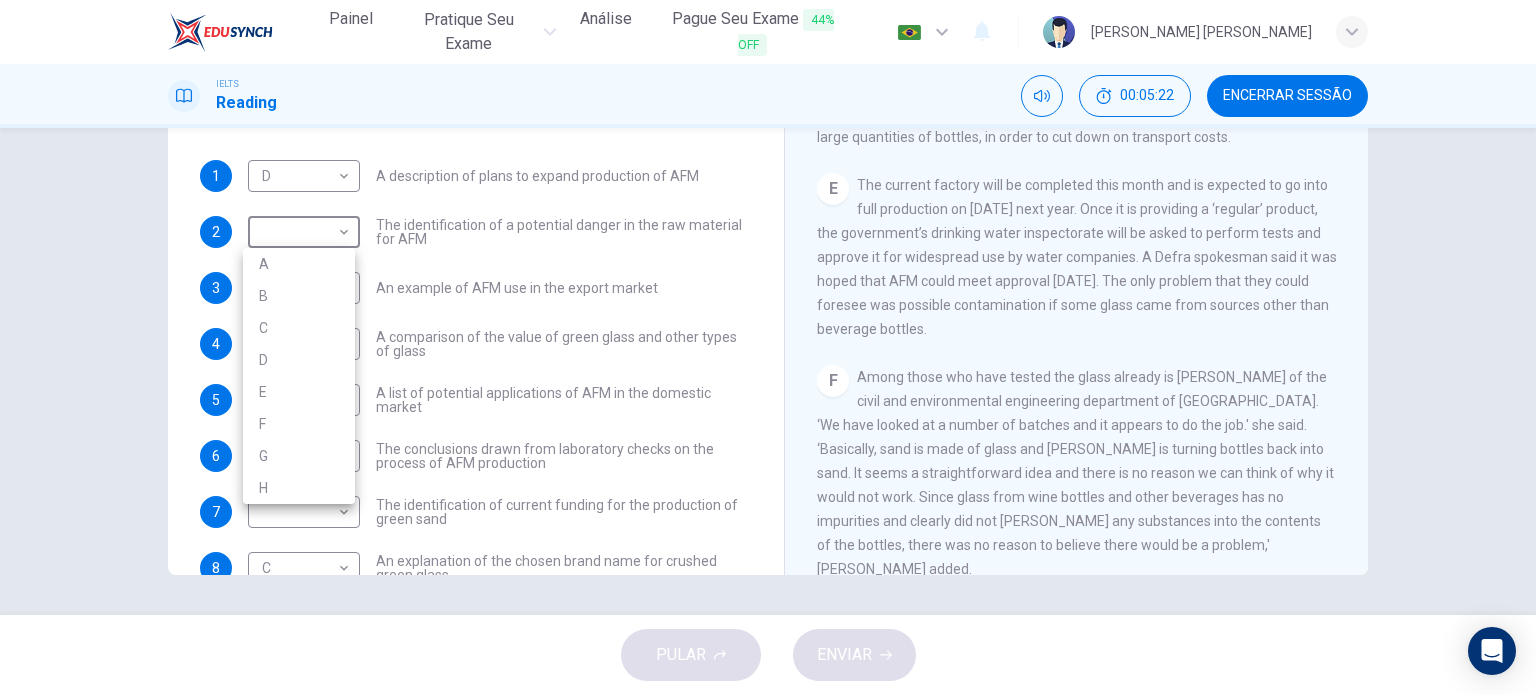 click on "E" at bounding box center (299, 392) 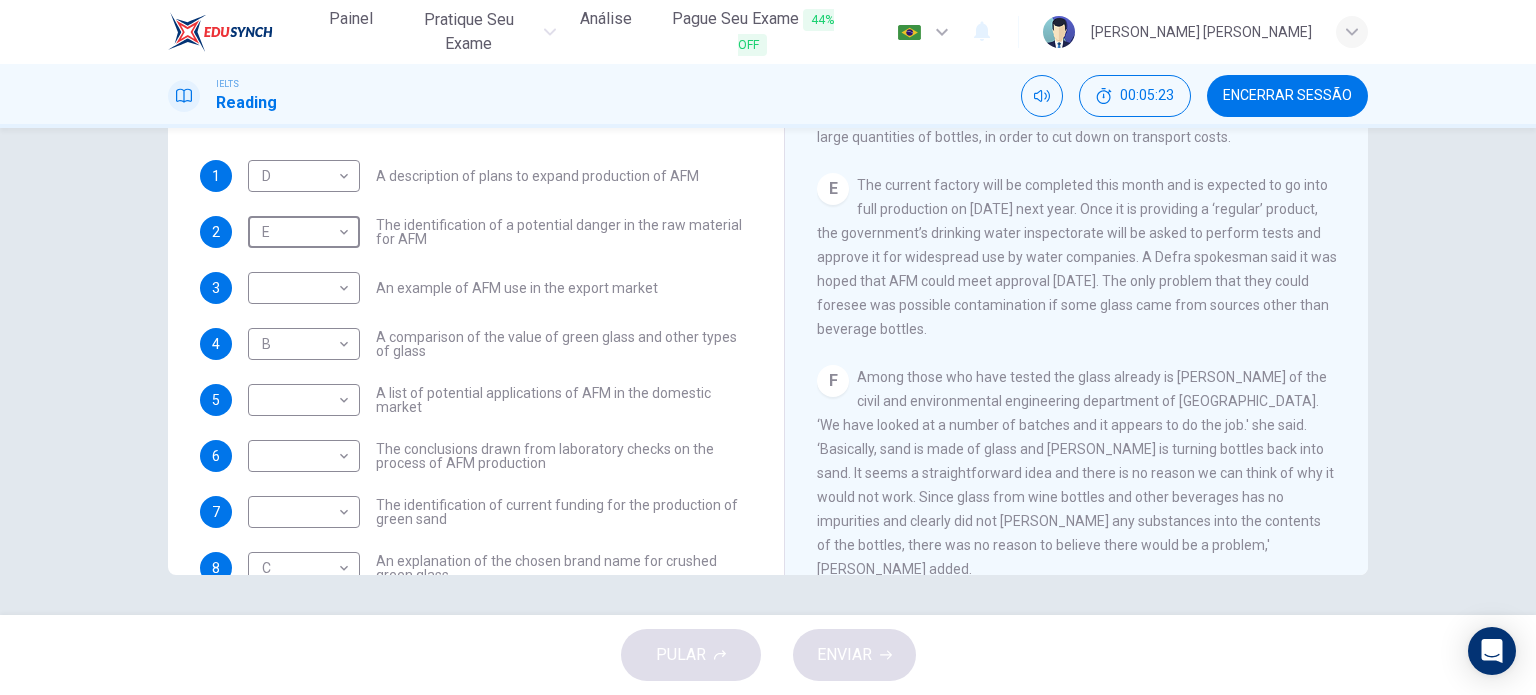click on "1 D D ​ A description of plans to expand production of AFM 2 E E ​ The identification of a potential danger in the raw material for AFM 3 ​ ​ An example of AFM use in the export market 4 B B ​ A comparison of the value of green glass and other types of glass 5 ​ ​ A list of potential applications of AFM in the domestic market 6 ​ ​ The conclusions drawn from laboratory checks on the process of AFM production 7 ​ ​ The identification of current funding for the production of green sand 8 C C ​ An explanation of the chosen brand name for crushed green glass 9 ​ ​ A description of plans for exporting AFM 10 ​ ​ A description of what has to happen before AFM is accepted for general use" at bounding box center (476, 428) 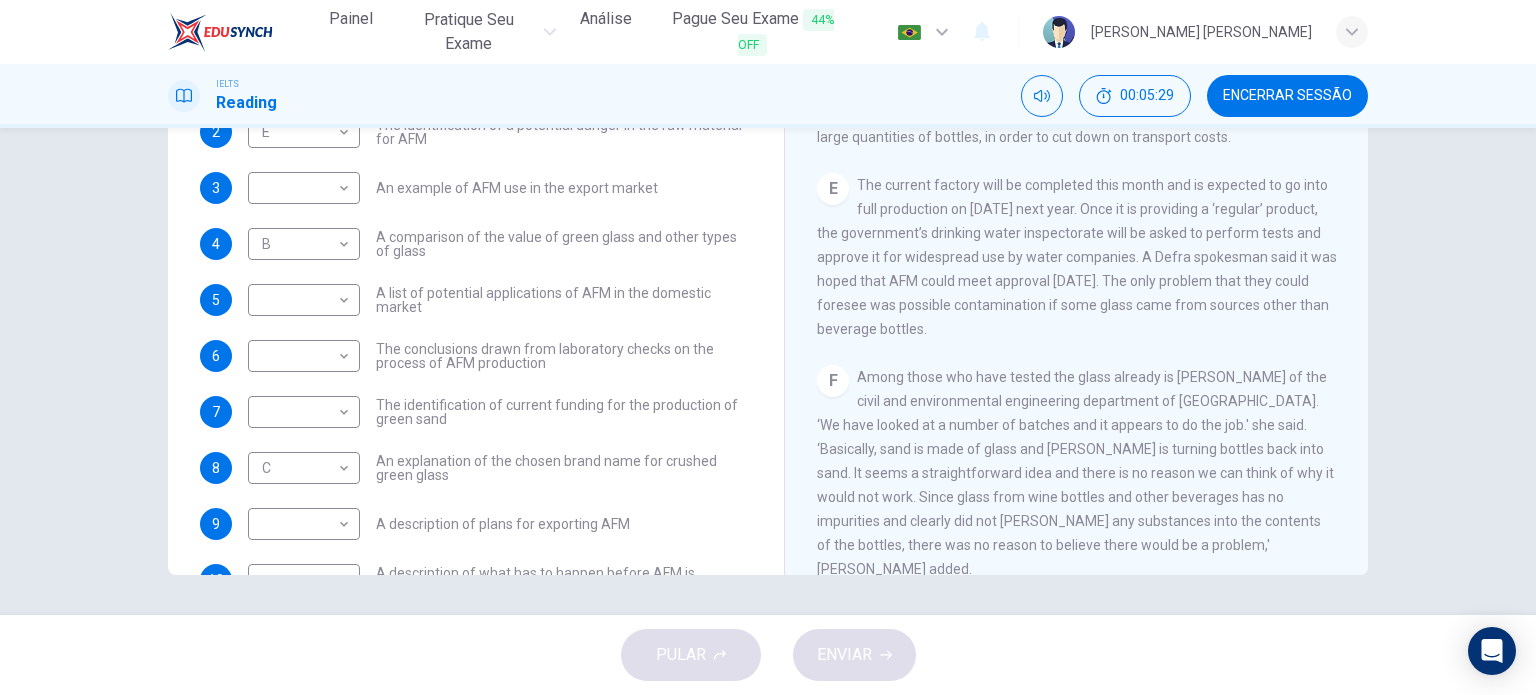scroll, scrollTop: 160, scrollLeft: 0, axis: vertical 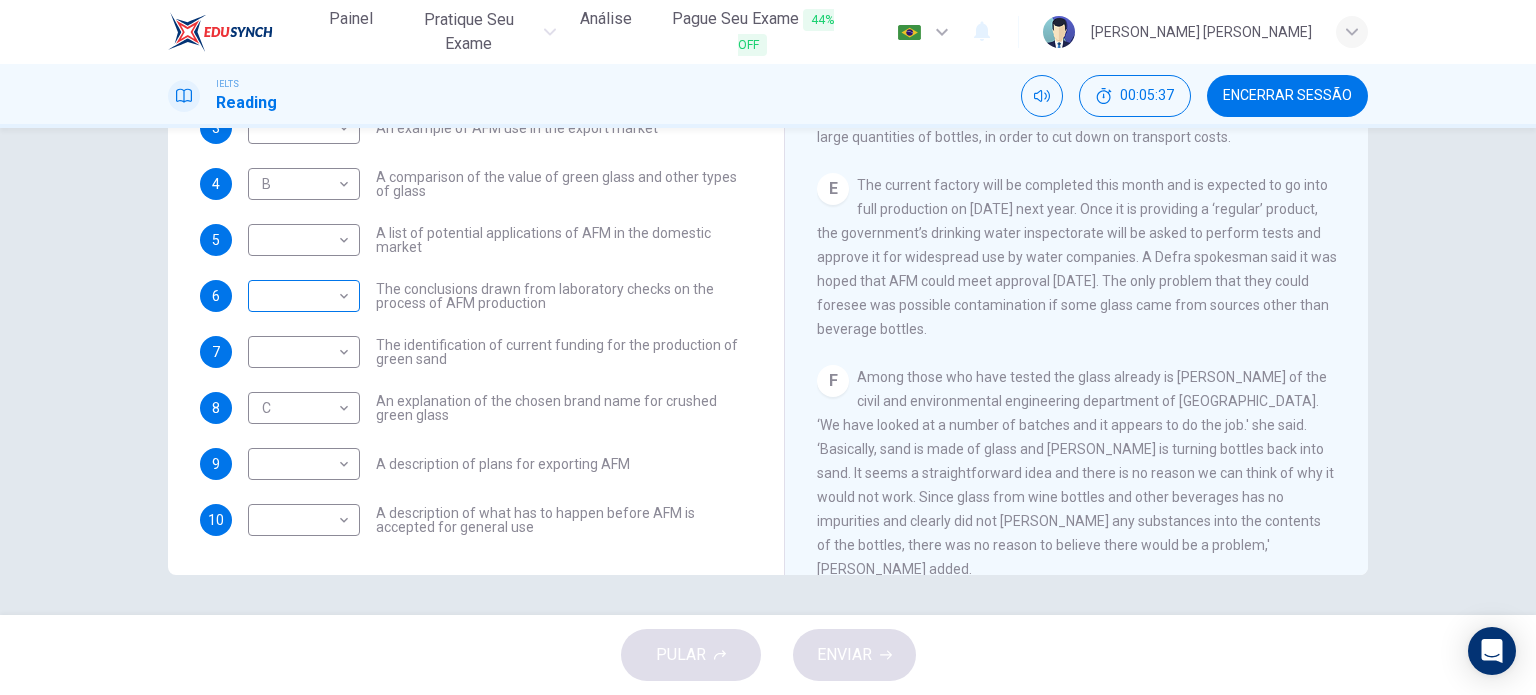 click on "Painel Pratique seu exame [PERSON_NAME] Seu Exame 44% OFF Português pt ​ [PERSON_NAME] [PERSON_NAME] IELTS Reading 00:05:37 Encerrar Sessão Questions 1 - 10 The Reading Passage has 8 paragraphs labelled  A-H . Which paragraph contains the following information?
Write the correct letter  A-H  in the boxes below.
NB  You may use any letter  more than once . 1 D D ​ A description of plans to expand production of AFM 2 E E ​ The identification of a potential danger in the raw material for AFM 3 ​ ​ An example of AFM use in the export market 4 B B ​ A comparison of the value of green glass and other types of glass 5 ​ ​ A list of potential applications of AFM in the domestic market 6 ​ ​ The conclusions drawn from laboratory checks on the process of AFM production 7 ​ ​ The identification of current funding for the production of green sand 8 C C ​ An explanation of the chosen brand name for crushed green glass 9 ​ ​ A description of plans for exporting AFM 10 ​ ​ A B C D" at bounding box center [768, 347] 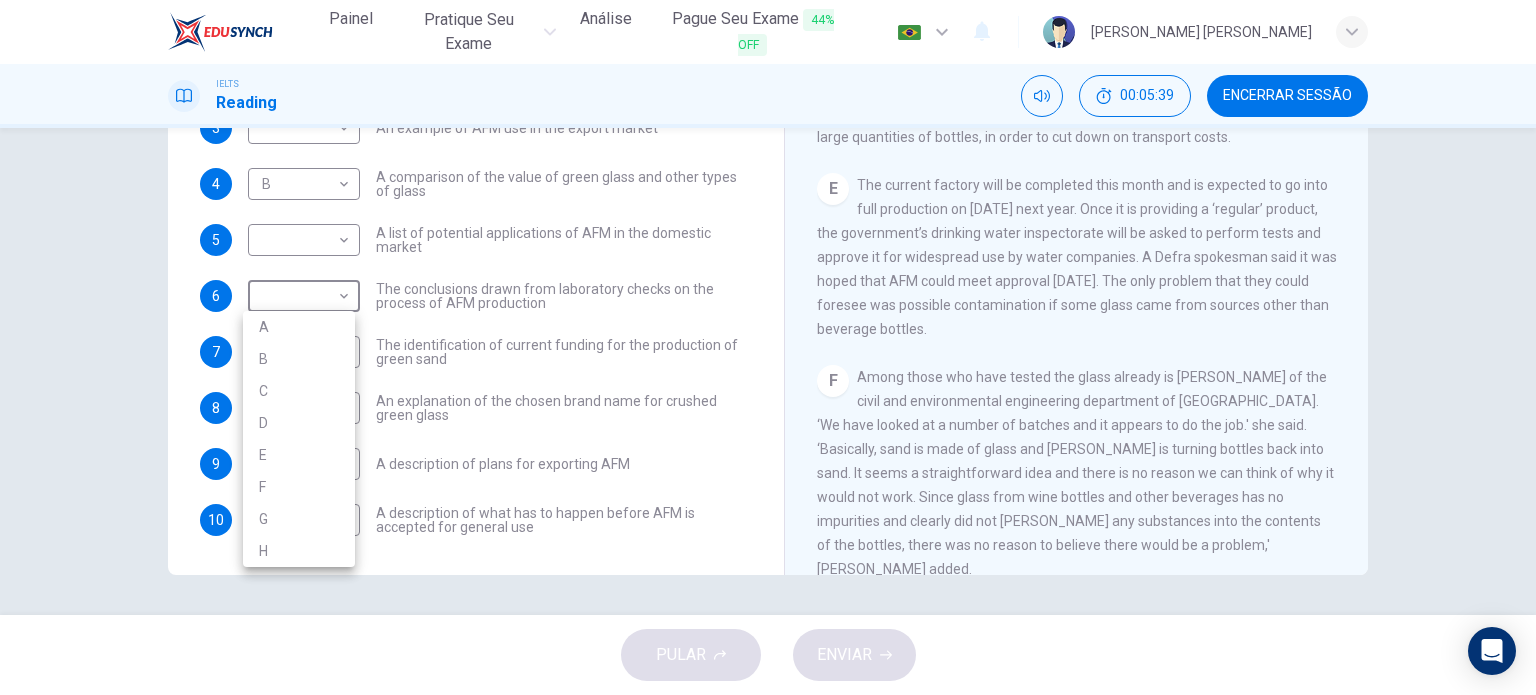 click on "F" at bounding box center (299, 487) 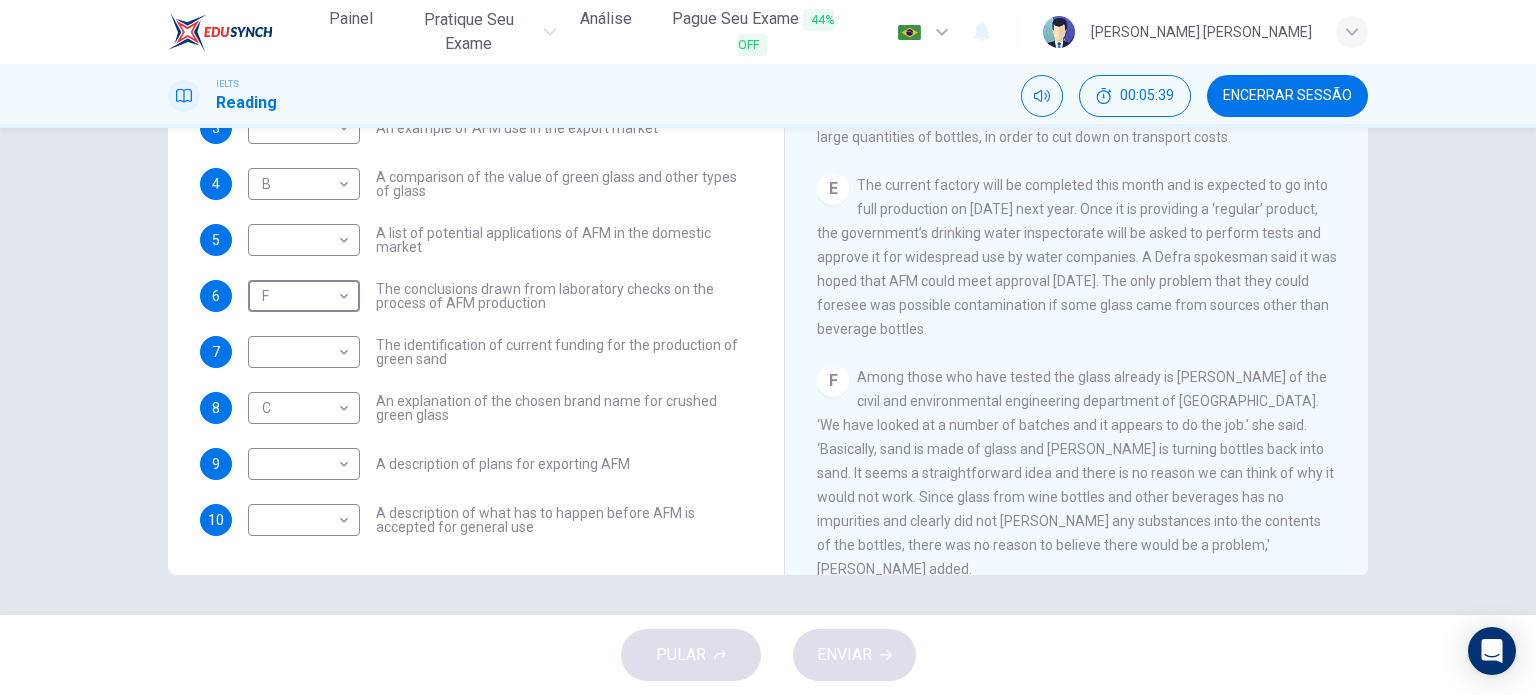 click on "The identification of current funding for the production of green sand" at bounding box center [564, 352] 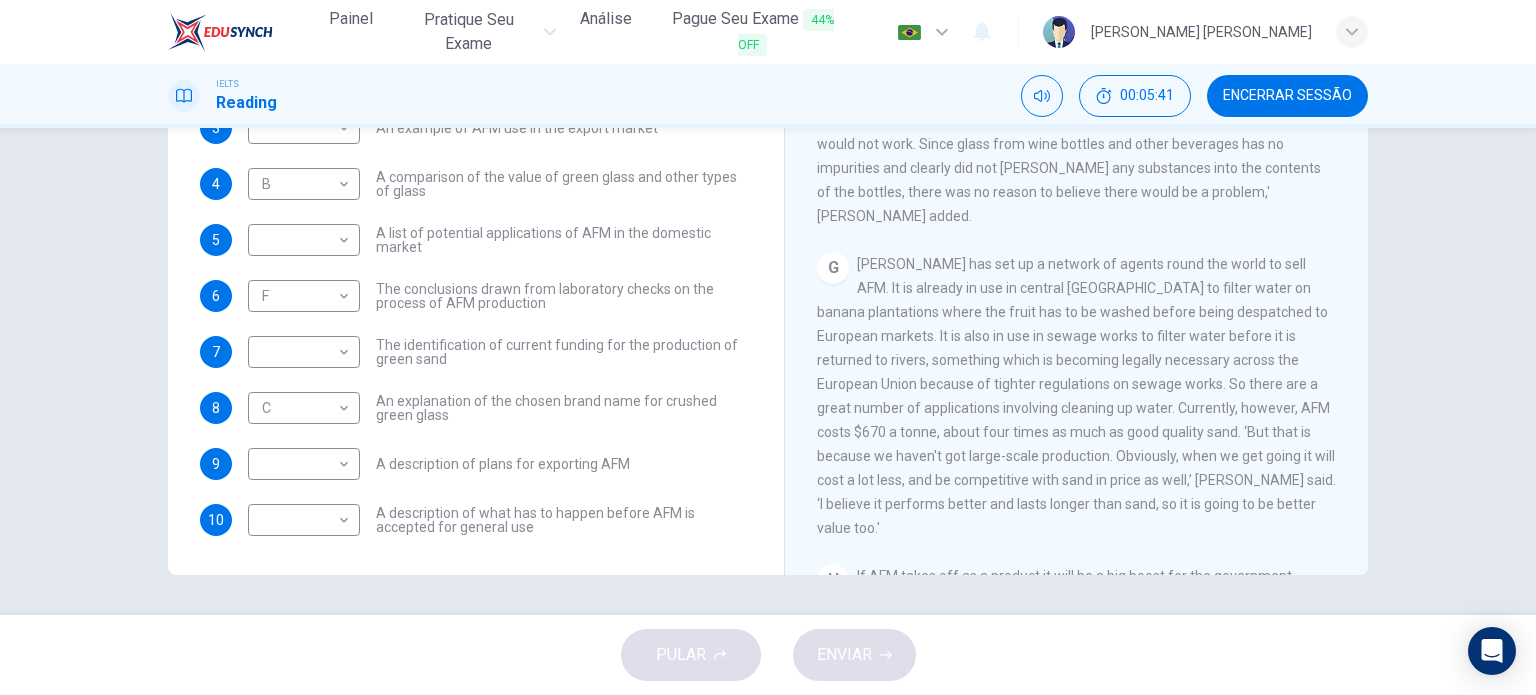 scroll, scrollTop: 1600, scrollLeft: 0, axis: vertical 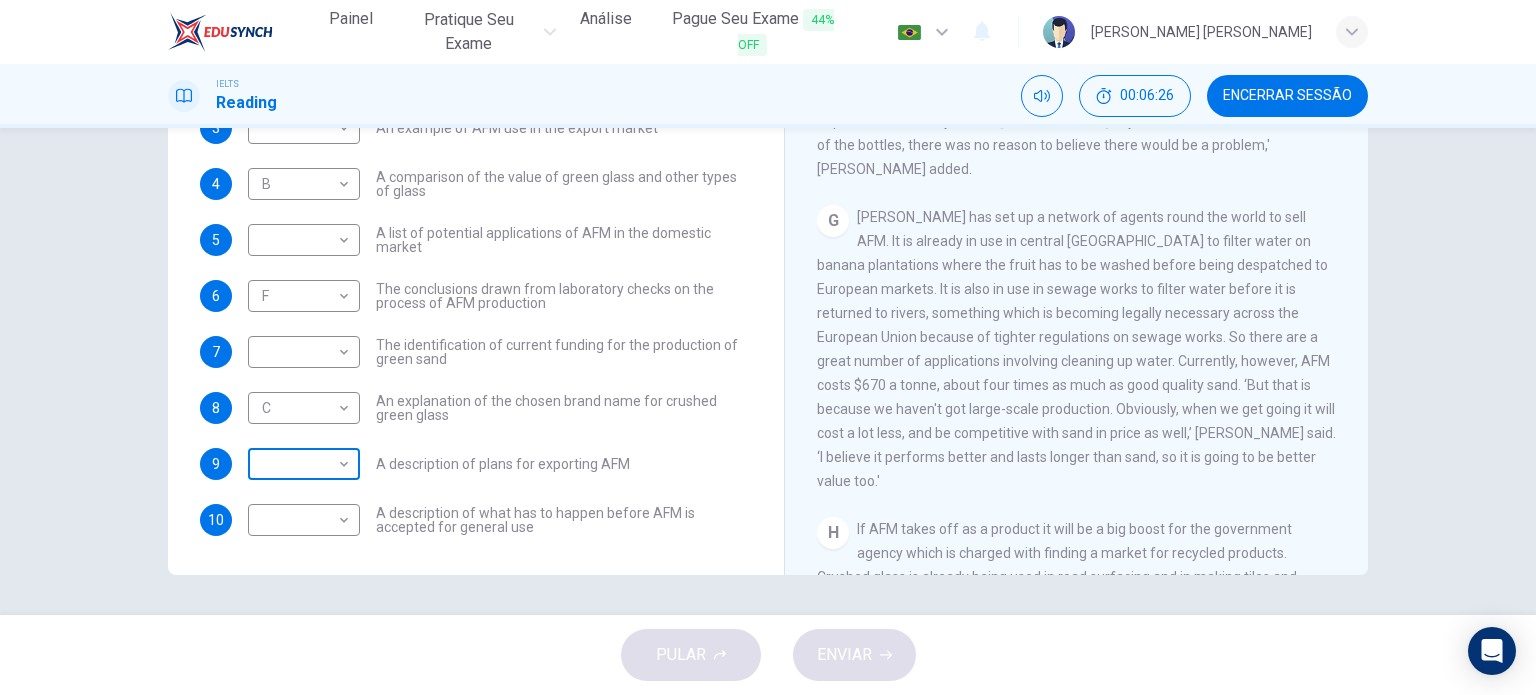 click on "Painel Pratique seu exame [PERSON_NAME] Seu Exame 44% OFF Português pt ​ [PERSON_NAME] [PERSON_NAME] IELTS Reading 00:06:26 Encerrar Sessão Questions 1 - 10 The Reading Passage has 8 paragraphs labelled  A-H . Which paragraph contains the following information?
Write the correct letter  A-H  in the boxes below.
NB  You may use any letter  more than once . 1 D D ​ A description of plans to expand production of AFM 2 E E ​ The identification of a potential danger in the raw material for AFM 3 ​ ​ An example of AFM use in the export market 4 B B ​ A comparison of the value of green glass and other types of glass 5 ​ ​ A list of potential applications of AFM in the domestic market 6 F F ​ The conclusions drawn from laboratory checks on the process of AFM production 7 ​ ​ The identification of current funding for the production of green sand 8 C C ​ An explanation of the chosen brand name for crushed green glass 9 ​ ​ A description of plans for exporting AFM 10 ​ ​ A B C D" at bounding box center [768, 347] 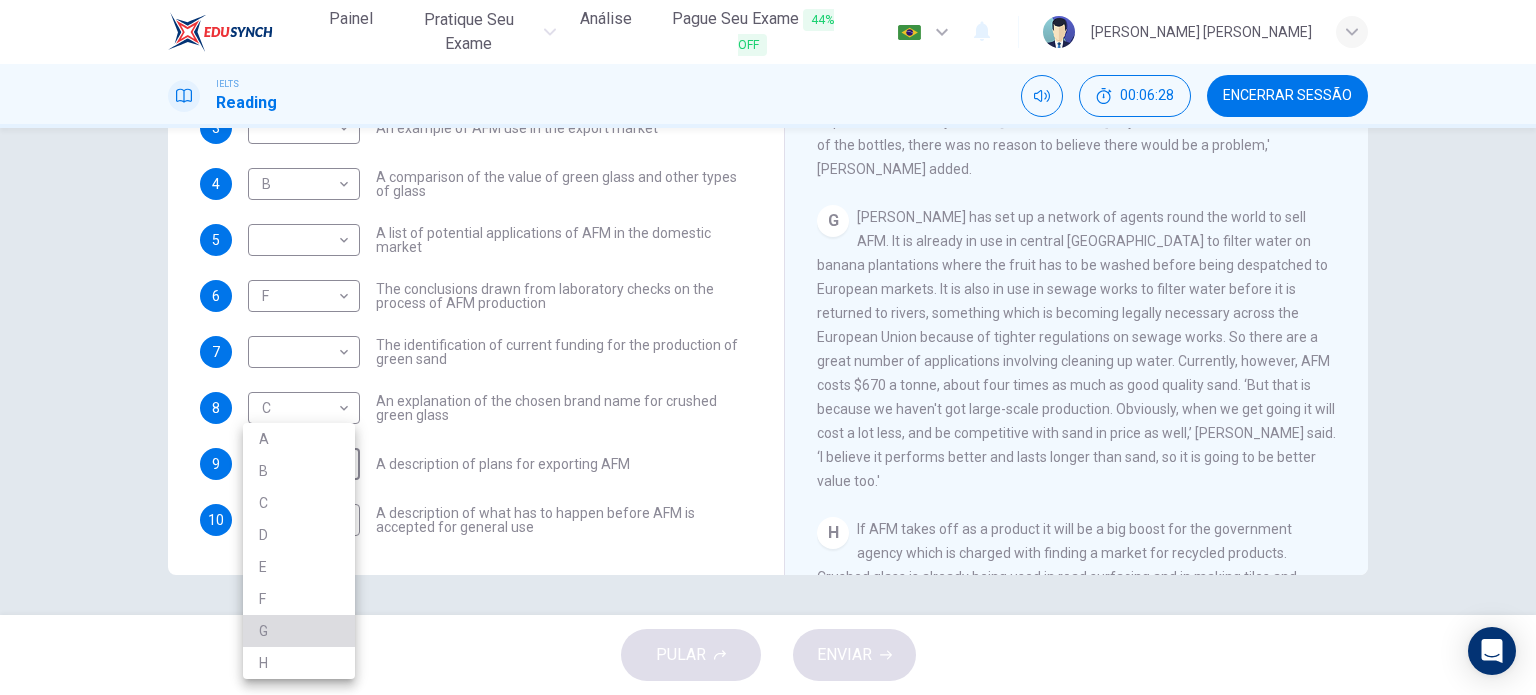 click on "G" at bounding box center [299, 631] 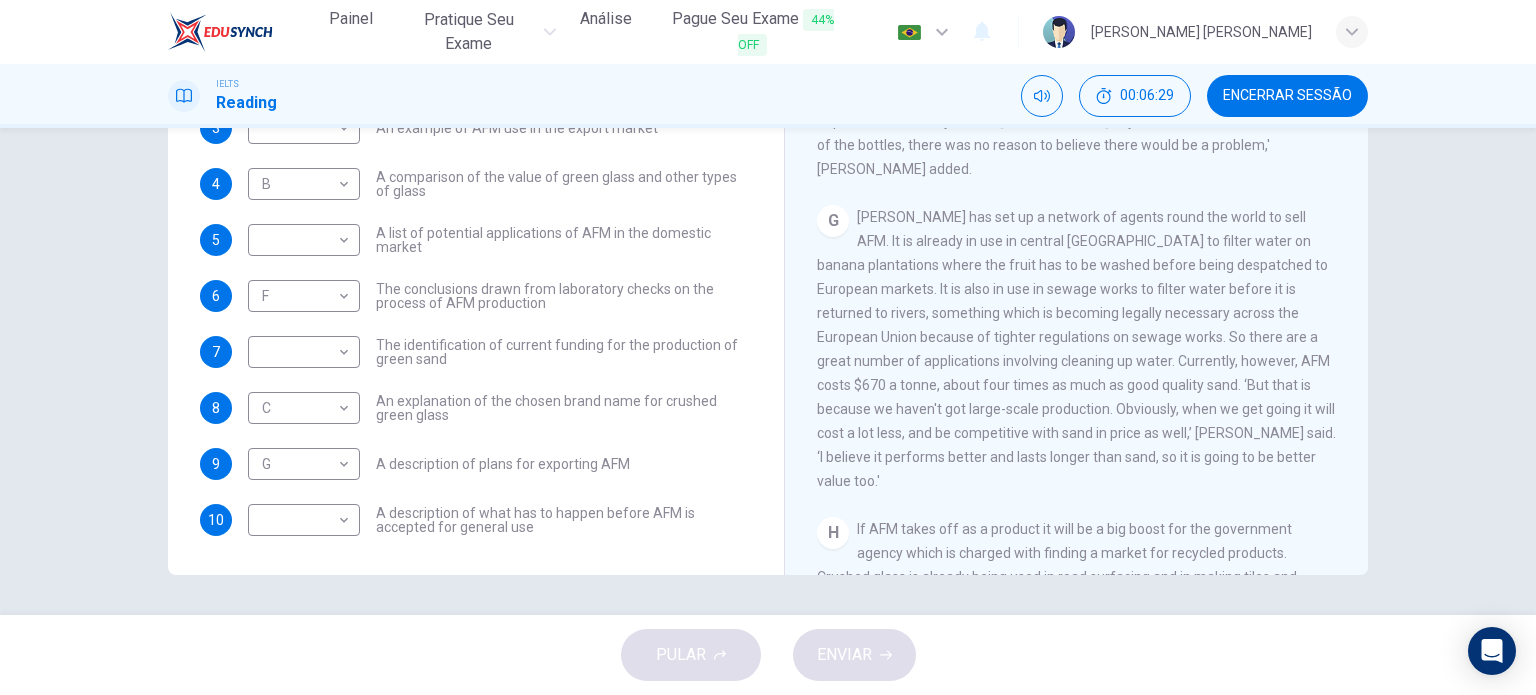 click on "A description of plans for exporting AFM" at bounding box center [503, 464] 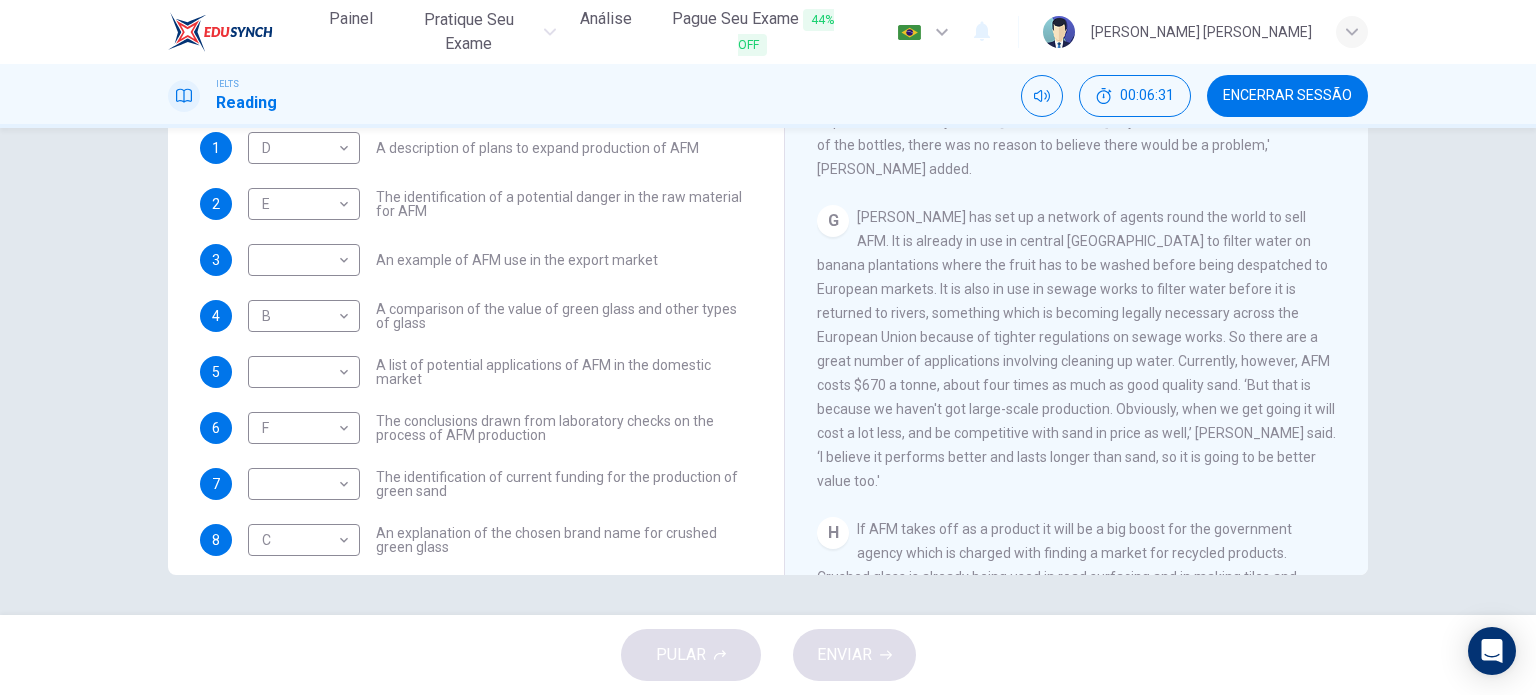 scroll, scrollTop: 0, scrollLeft: 0, axis: both 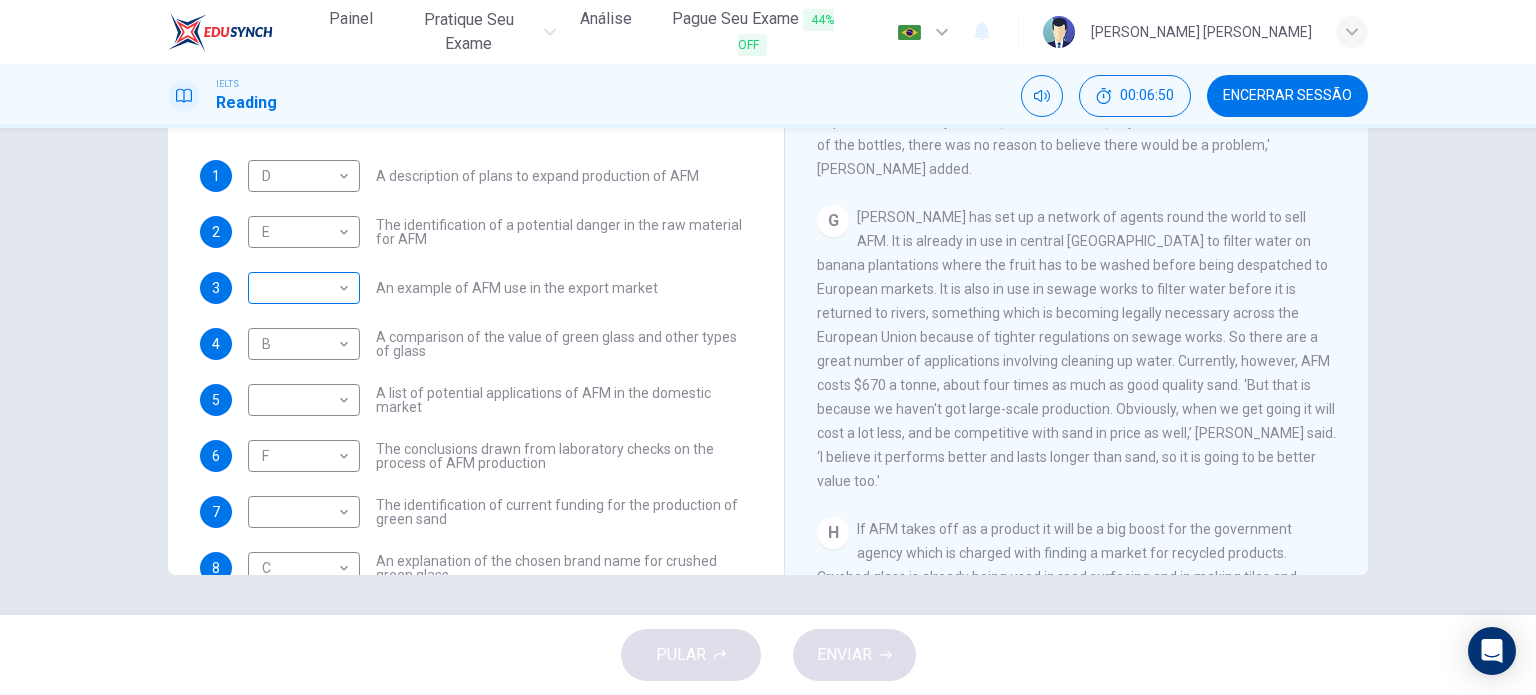 click on "Painel Pratique seu exame [PERSON_NAME] Seu Exame 44% OFF Português pt ​ [PERSON_NAME] [PERSON_NAME] IELTS Reading 00:06:50 Encerrar Sessão Questions 1 - 10 The Reading Passage has 8 paragraphs labelled  A-H . Which paragraph contains the following information?
Write the correct letter  A-H  in the boxes below.
NB  You may use any letter  more than once . 1 D D ​ A description of plans to expand production of AFM 2 E E ​ The identification of a potential danger in the raw material for AFM 3 ​ ​ An example of AFM use in the export market 4 B B ​ A comparison of the value of green glass and other types of glass 5 ​ ​ A list of potential applications of AFM in the domestic market 6 F F ​ The conclusions drawn from laboratory checks on the process of AFM production 7 ​ ​ The identification of current funding for the production of green sand 8 C C ​ An explanation of the chosen brand name for crushed green glass 9 G G ​ A description of plans for exporting AFM 10 ​ ​ A B C D" at bounding box center (768, 347) 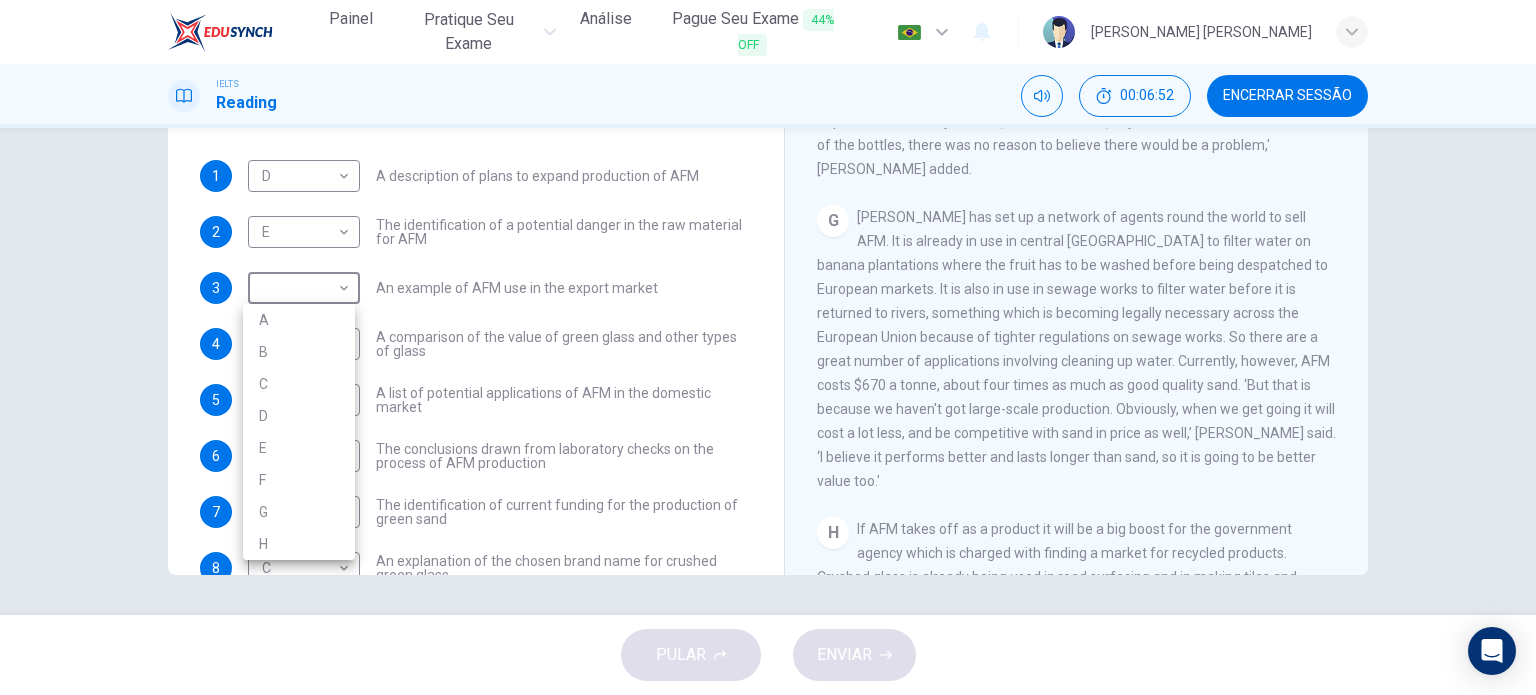 click on "G" at bounding box center [299, 512] 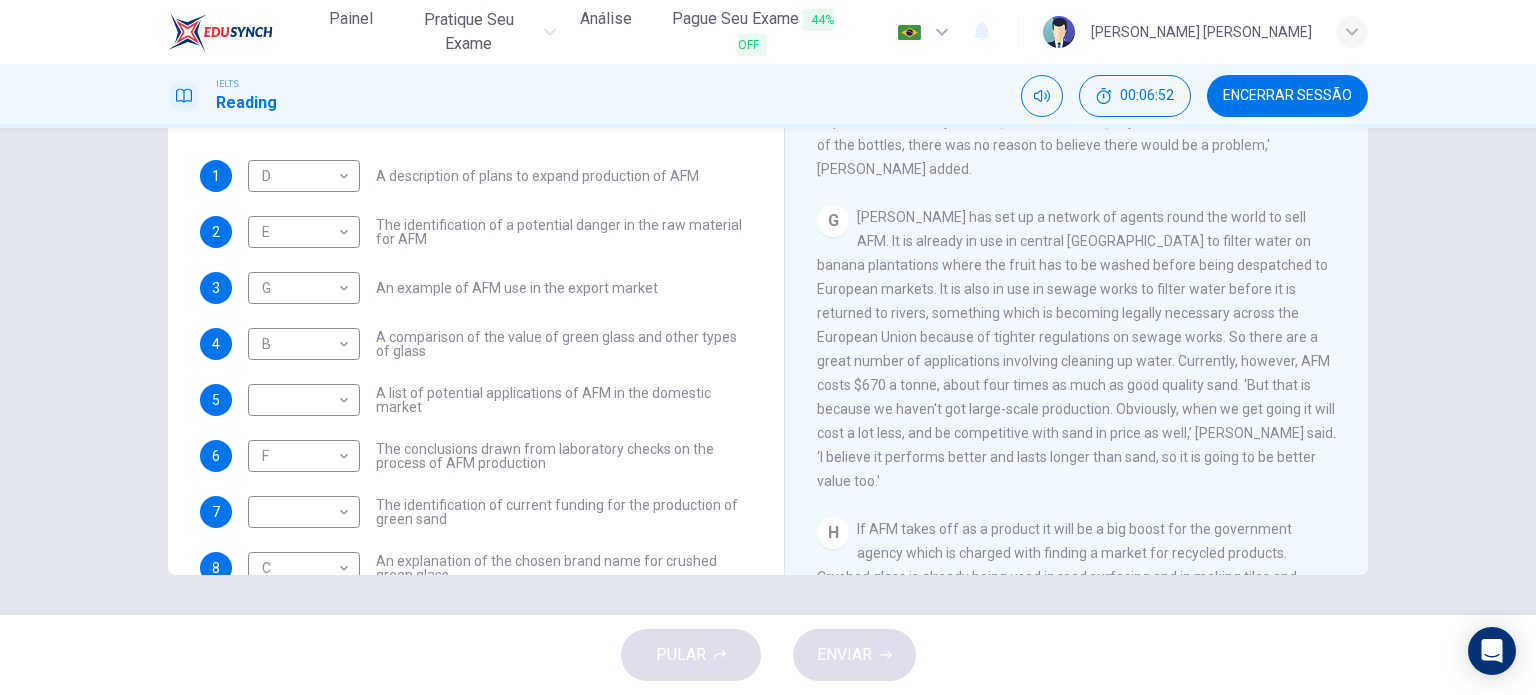 click on "1 D D ​ A description of plans to expand production of AFM 2 E E ​ The identification of a potential danger in the raw material for AFM 3 G G ​ An example of AFM use in the export market 4 B B ​ A comparison of the value of green glass and other types of glass 5 ​ ​ A list of potential applications of AFM in the domestic market 6 F F ​ The conclusions drawn from laboratory checks on the process of AFM production 7 ​ ​ The identification of current funding for the production of green sand 8 C C ​ An explanation of the chosen brand name for crushed green glass 9 G G ​ A description of plans for exporting AFM 10 ​ ​ A description of what has to happen before AFM is accepted for general use" at bounding box center [476, 428] 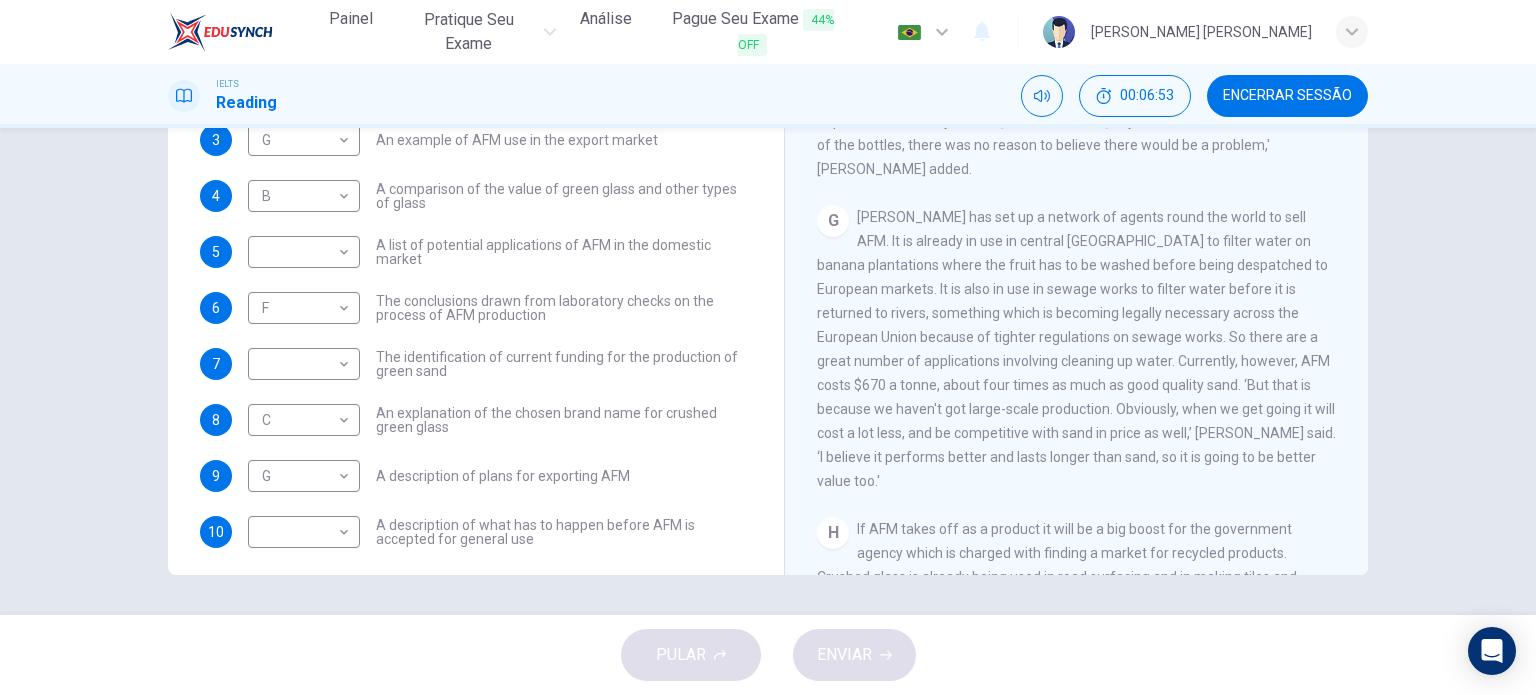 scroll, scrollTop: 160, scrollLeft: 0, axis: vertical 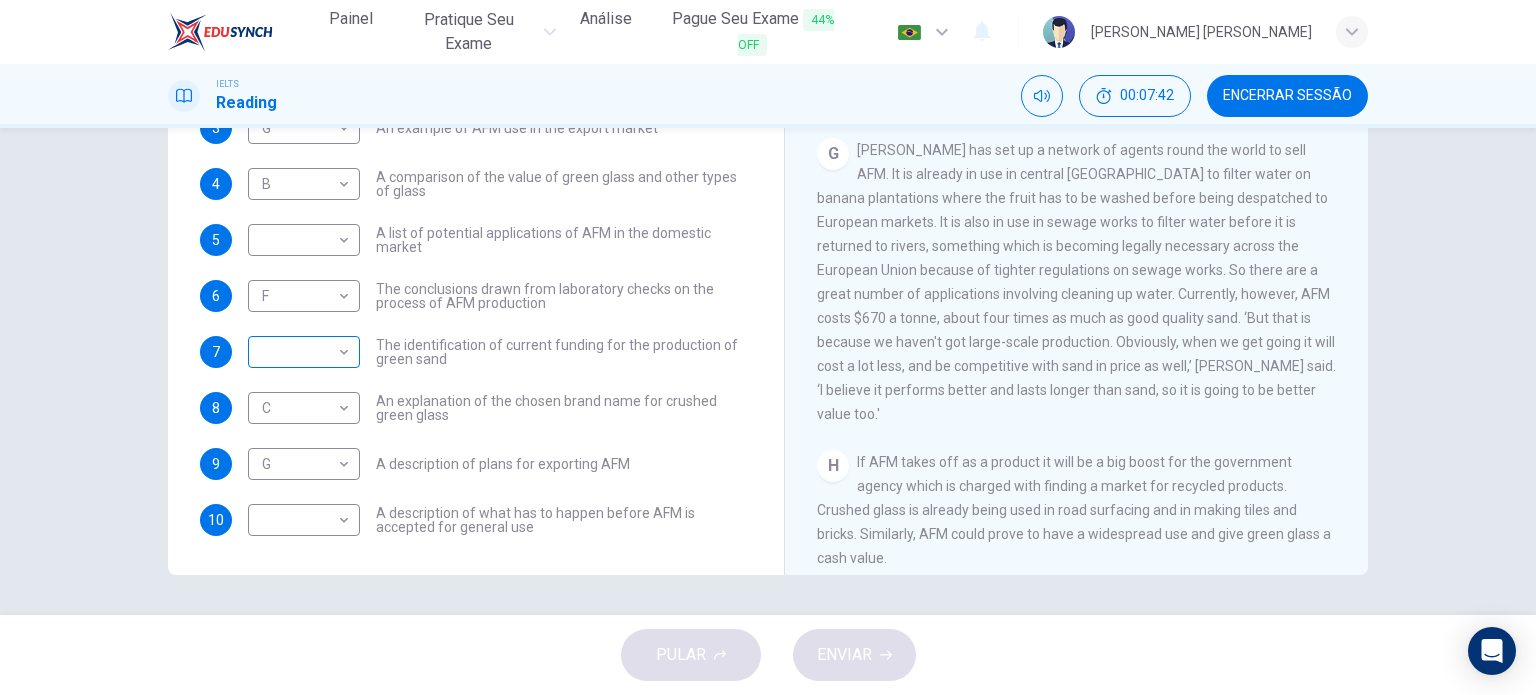 click on "​ ​" at bounding box center (304, 352) 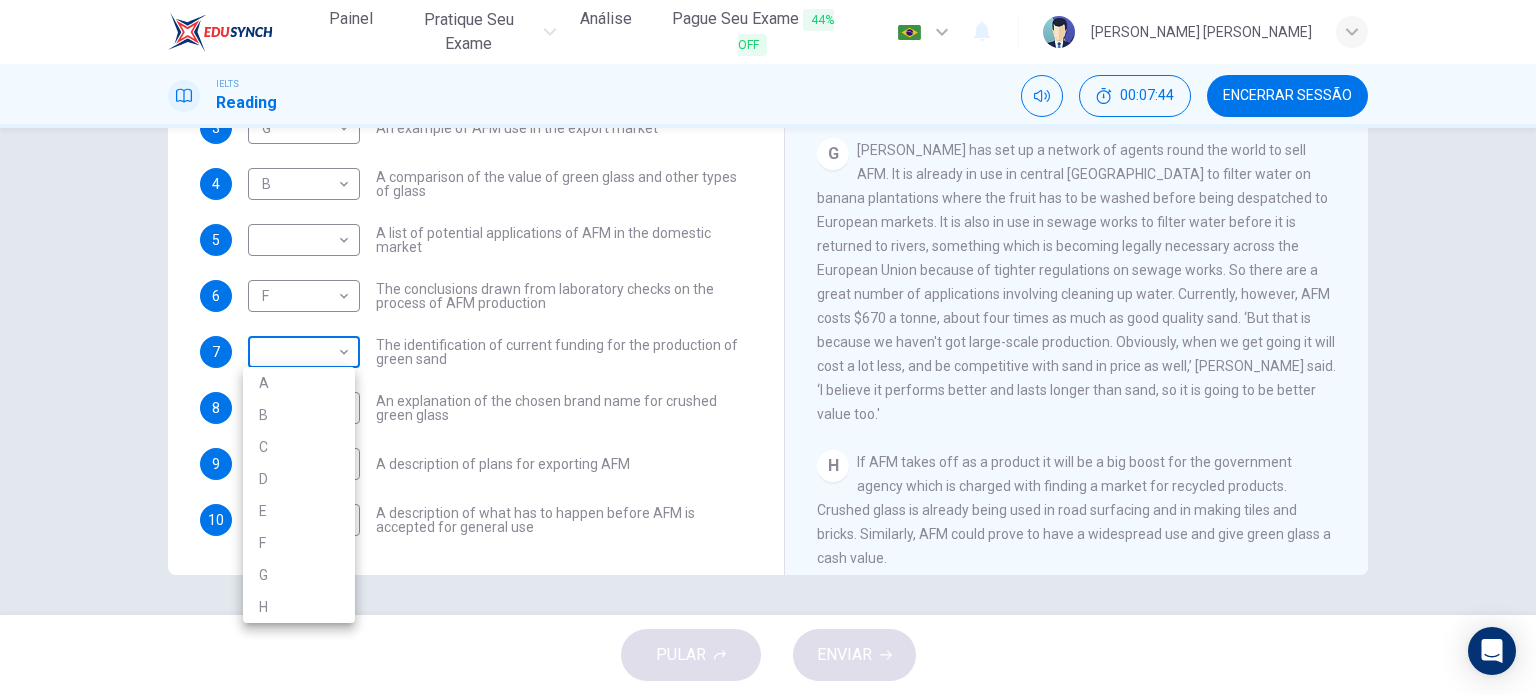 click on "Painel Pratique seu exame [PERSON_NAME] Seu Exame 44% OFF Português pt ​ [PERSON_NAME] [PERSON_NAME] IELTS Reading 00:07:44 Encerrar Sessão Questions 1 - 10 The Reading Passage has 8 paragraphs labelled  A-H . Which paragraph contains the following information?
Write the correct letter  A-H  in the boxes below.
NB  You may use any letter  more than once . 1 D D ​ A description of plans to expand production of AFM 2 E E ​ The identification of a potential danger in the raw material for AFM 3 G G ​ An example of AFM use in the export market 4 B B ​ A comparison of the value of green glass and other types of glass 5 ​ ​ A list of potential applications of AFM in the domestic market 6 F F ​ The conclusions drawn from laboratory checks on the process of AFM production 7 ​ ​ The identification of current funding for the production of green sand 8 C C ​ An explanation of the chosen brand name for crushed green glass 9 G G ​ A description of plans for exporting AFM 10 ​ ​ A B C D" at bounding box center [768, 347] 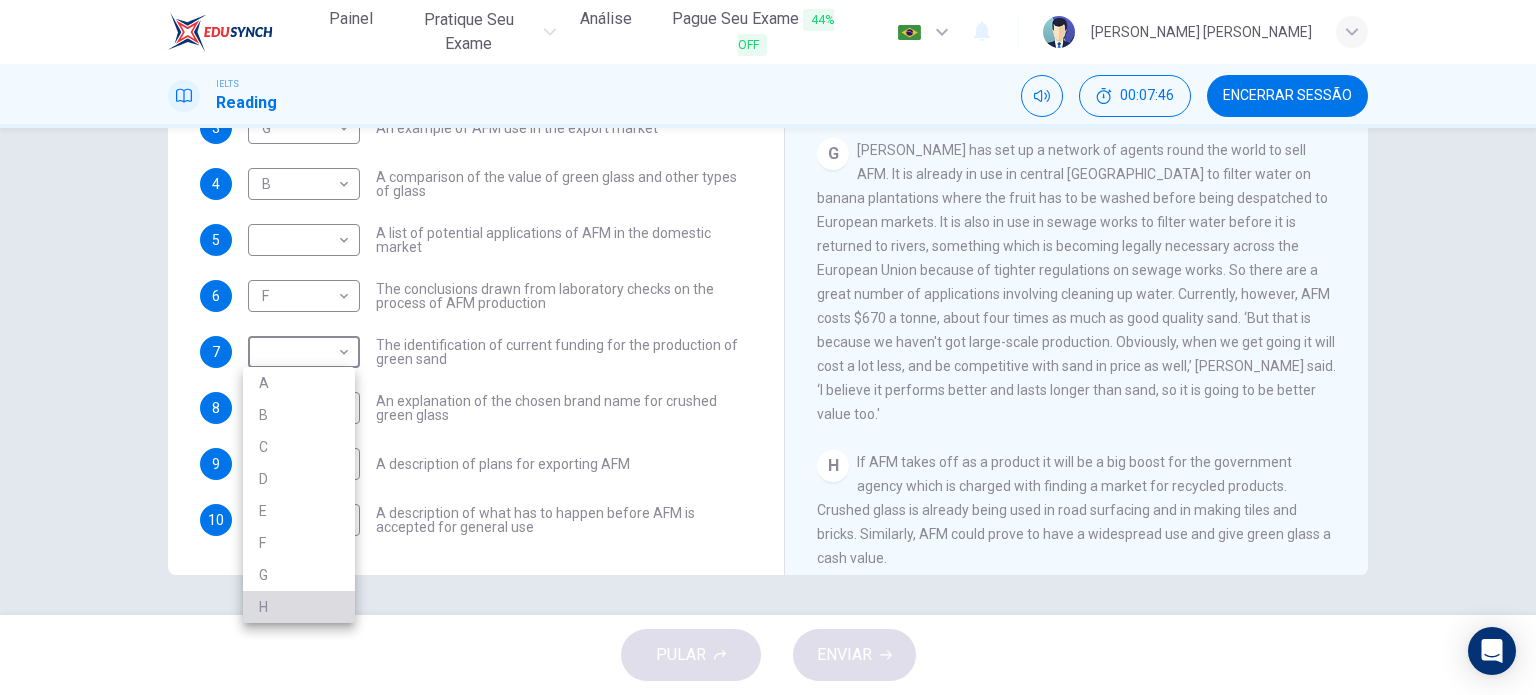 click on "H" at bounding box center (299, 607) 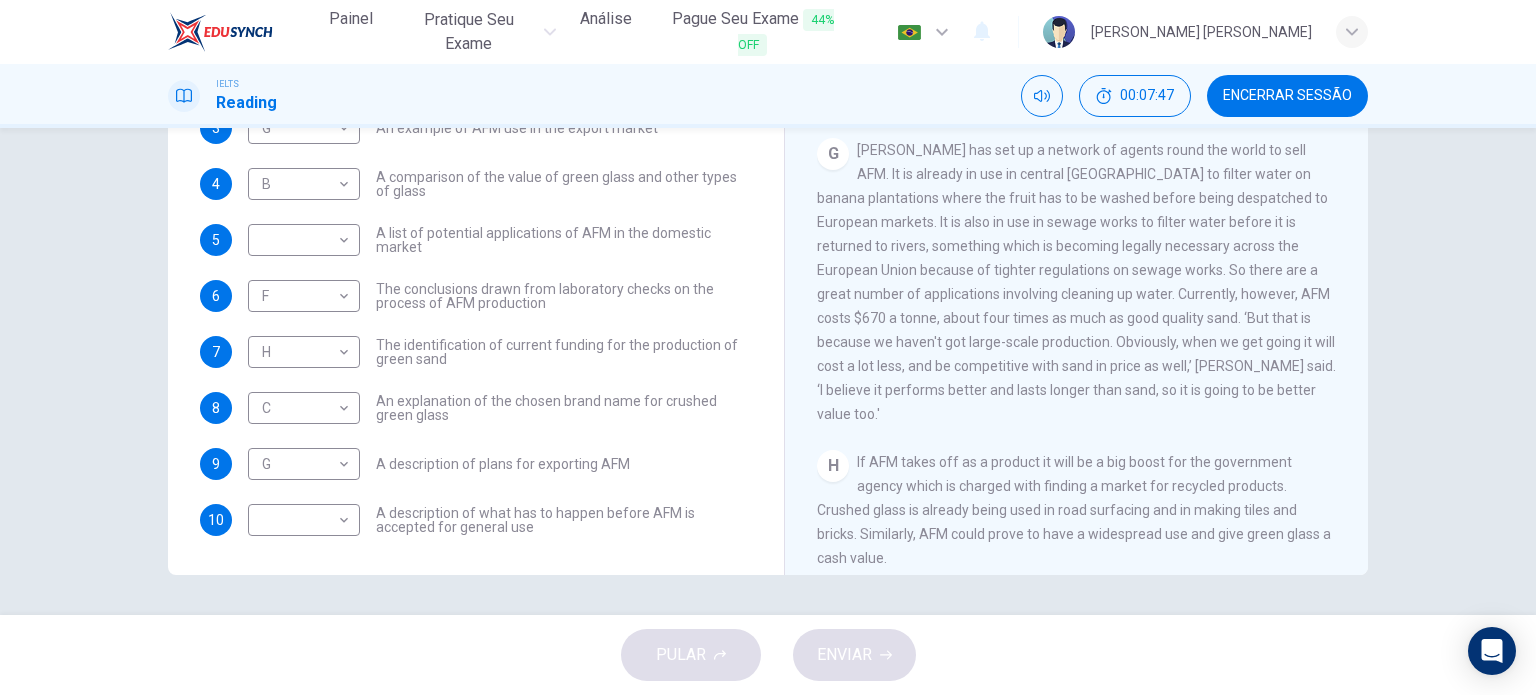 click on "H H ​ The identification of current funding for the production of green sand" at bounding box center [500, 352] 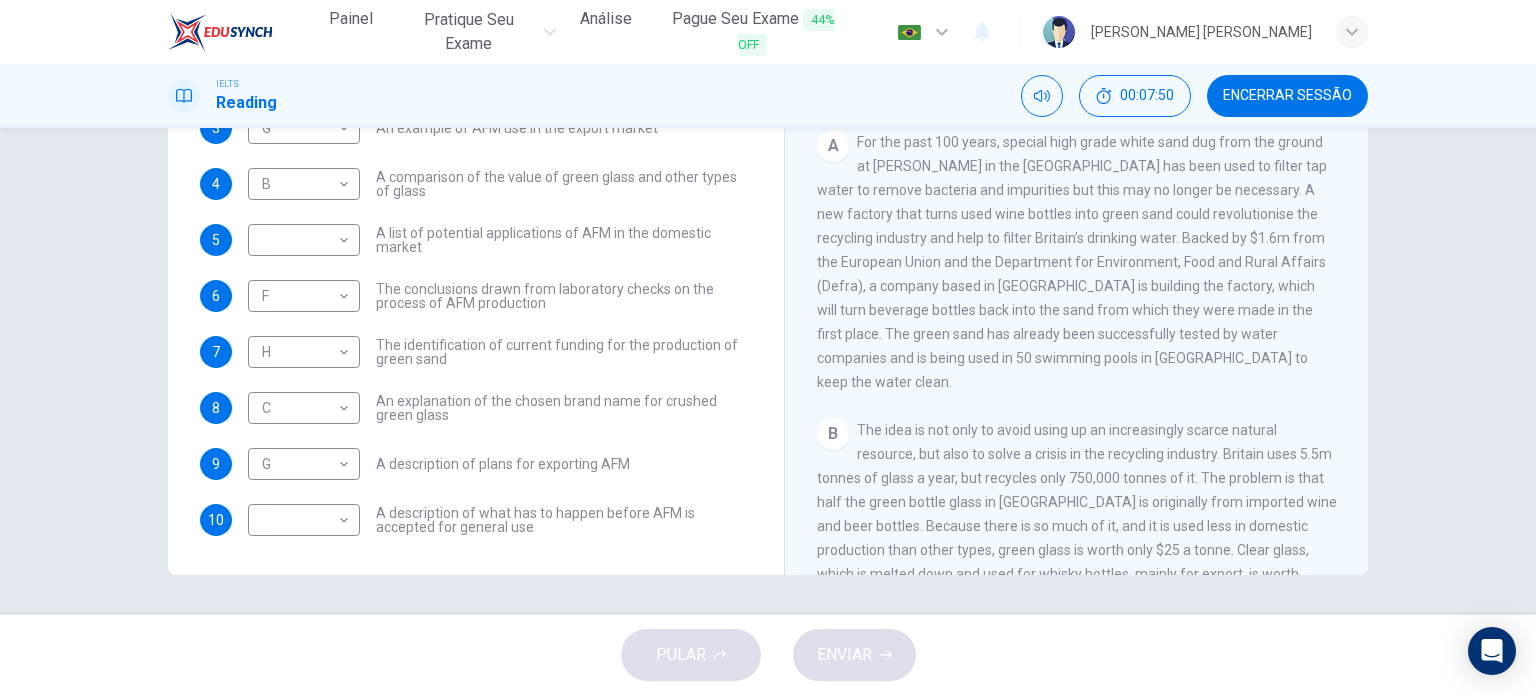 scroll, scrollTop: 167, scrollLeft: 0, axis: vertical 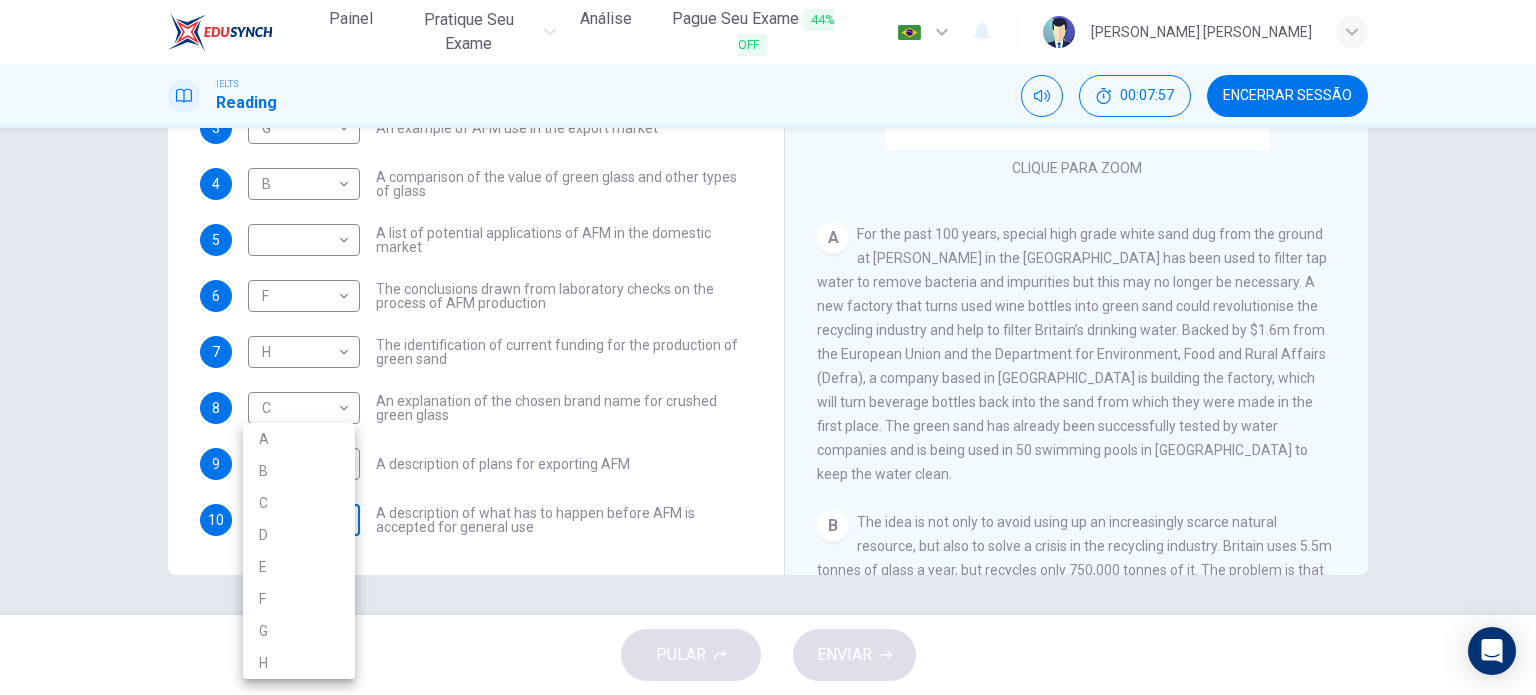 click on "Painel Pratique seu exame [PERSON_NAME] Seu Exame 44% OFF Português pt ​ [PERSON_NAME] [PERSON_NAME] IELTS Reading 00:07:57 Encerrar Sessão Questions 1 - 10 The Reading Passage has 8 paragraphs labelled  A-H . Which paragraph contains the following information?
Write the correct letter  A-H  in the boxes below.
NB  You may use any letter  more than once . 1 D D ​ A description of plans to expand production of AFM 2 E E ​ The identification of a potential danger in the raw material for AFM 3 G G ​ An example of AFM use in the export market 4 B B ​ A comparison of the value of green glass and other types of glass 5 ​ ​ A list of potential applications of AFM in the domestic market 6 F F ​ The conclusions drawn from laboratory checks on the process of AFM production 7 H H ​ The identification of current funding for the production of green sand 8 C C ​ An explanation of the chosen brand name for crushed green glass 9 G G ​ A description of plans for exporting AFM 10 ​ ​ A B C D" at bounding box center [768, 347] 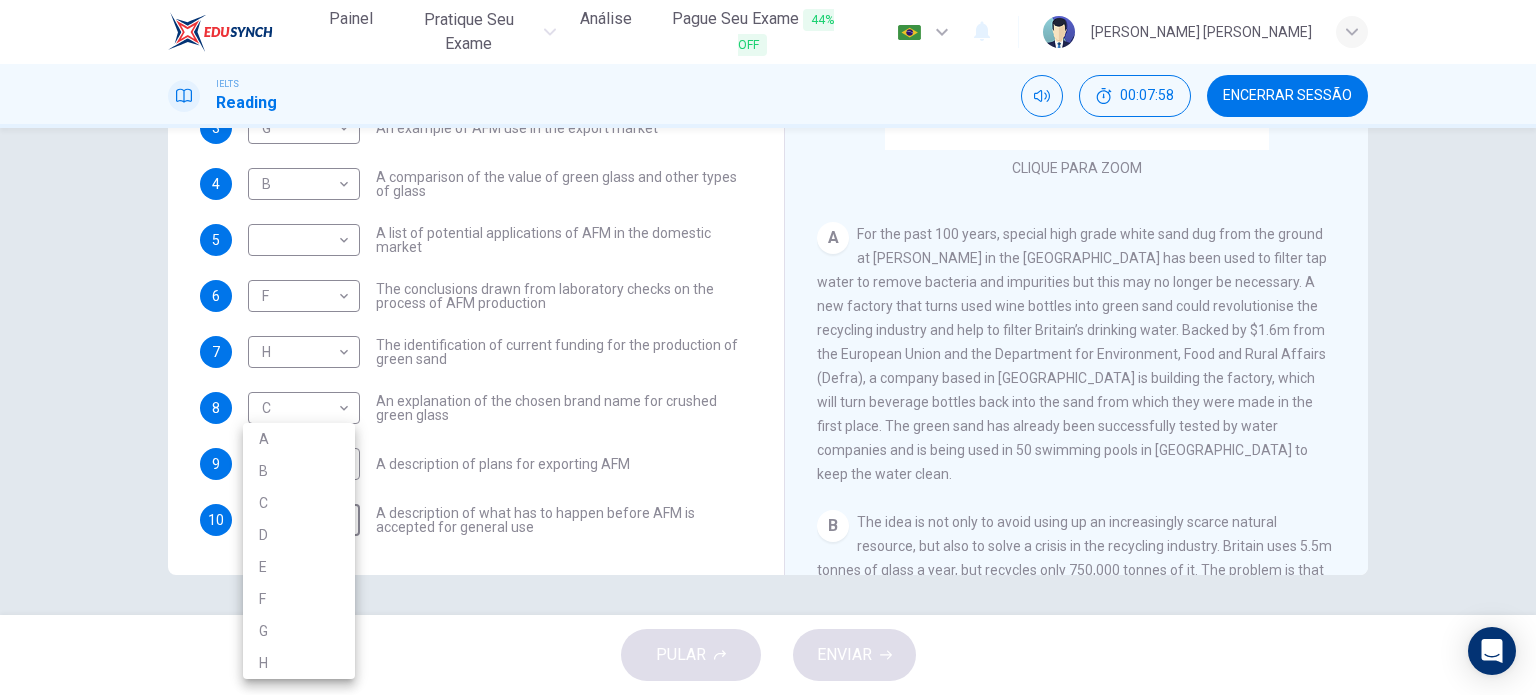 click on "A" at bounding box center [299, 439] 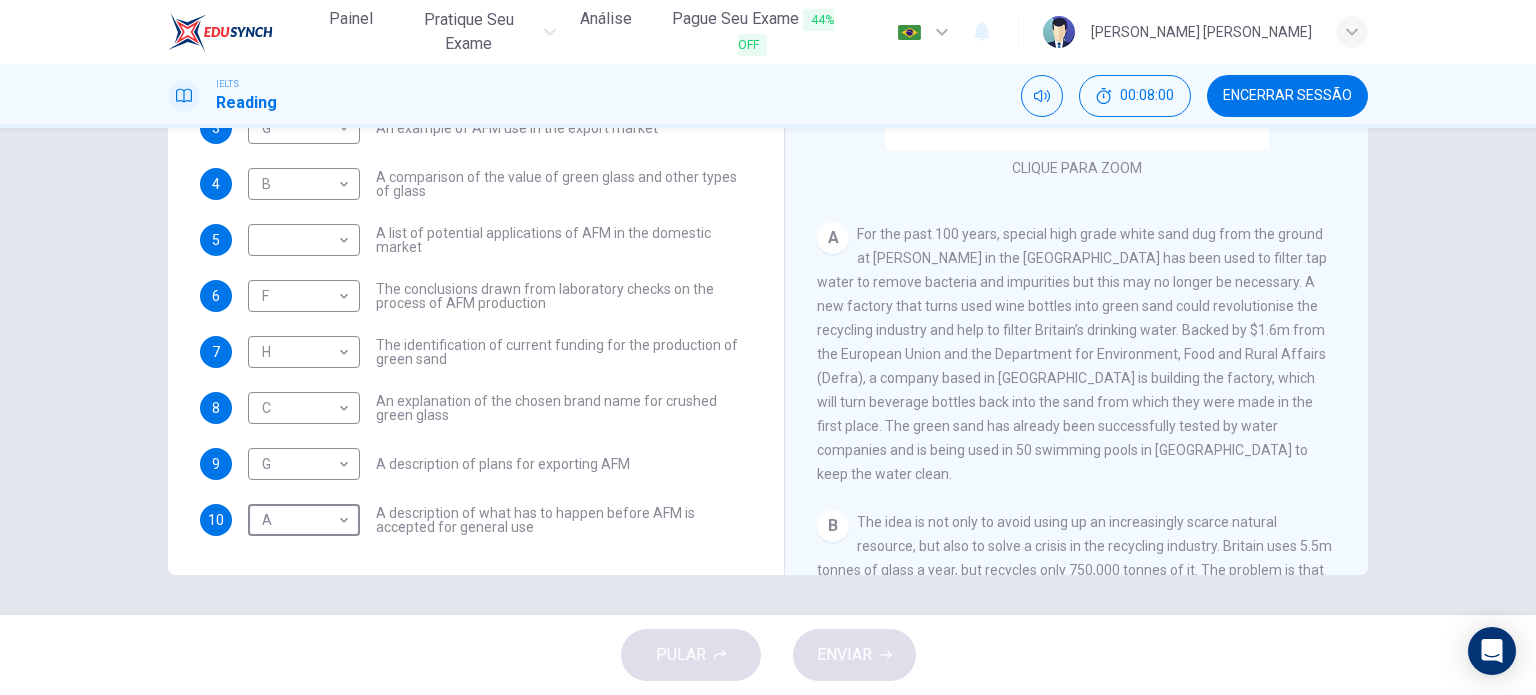 click on "1 D D ​ A description of plans to expand production of AFM 2 E E ​ The identification of a potential danger in the raw material for AFM 3 G G ​ An example of AFM use in the export market 4 B B ​ A comparison of the value of green glass and other types of glass 5 ​ ​ A list of potential applications of AFM in the domestic market 6 F F ​ The conclusions drawn from laboratory checks on the process of AFM production 7 H H ​ The identification of current funding for the production of green sand 8 C C ​ An explanation of the chosen brand name for crushed green glass 9 G G ​ A description of plans for exporting AFM 10 A A ​ A description of what has to happen before AFM is accepted for general use" at bounding box center (476, 268) 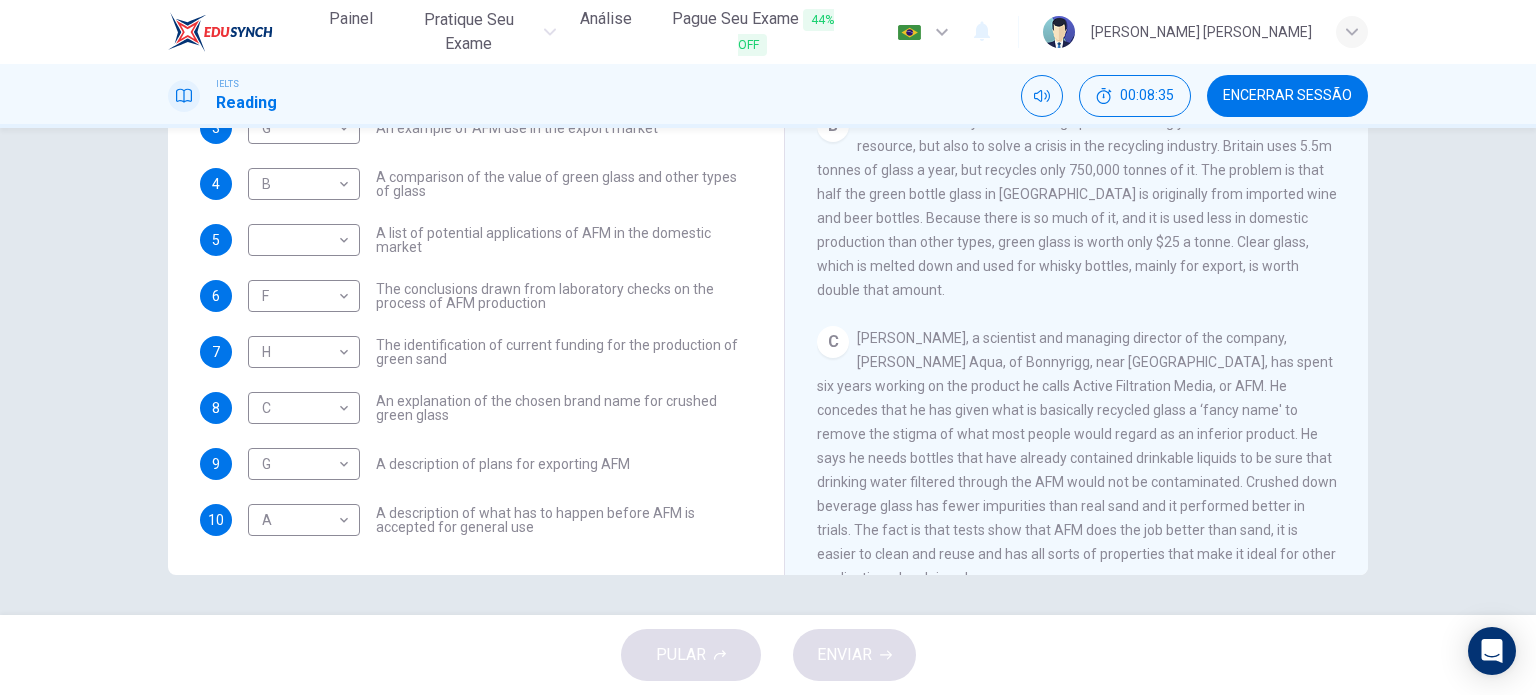 scroll, scrollTop: 667, scrollLeft: 0, axis: vertical 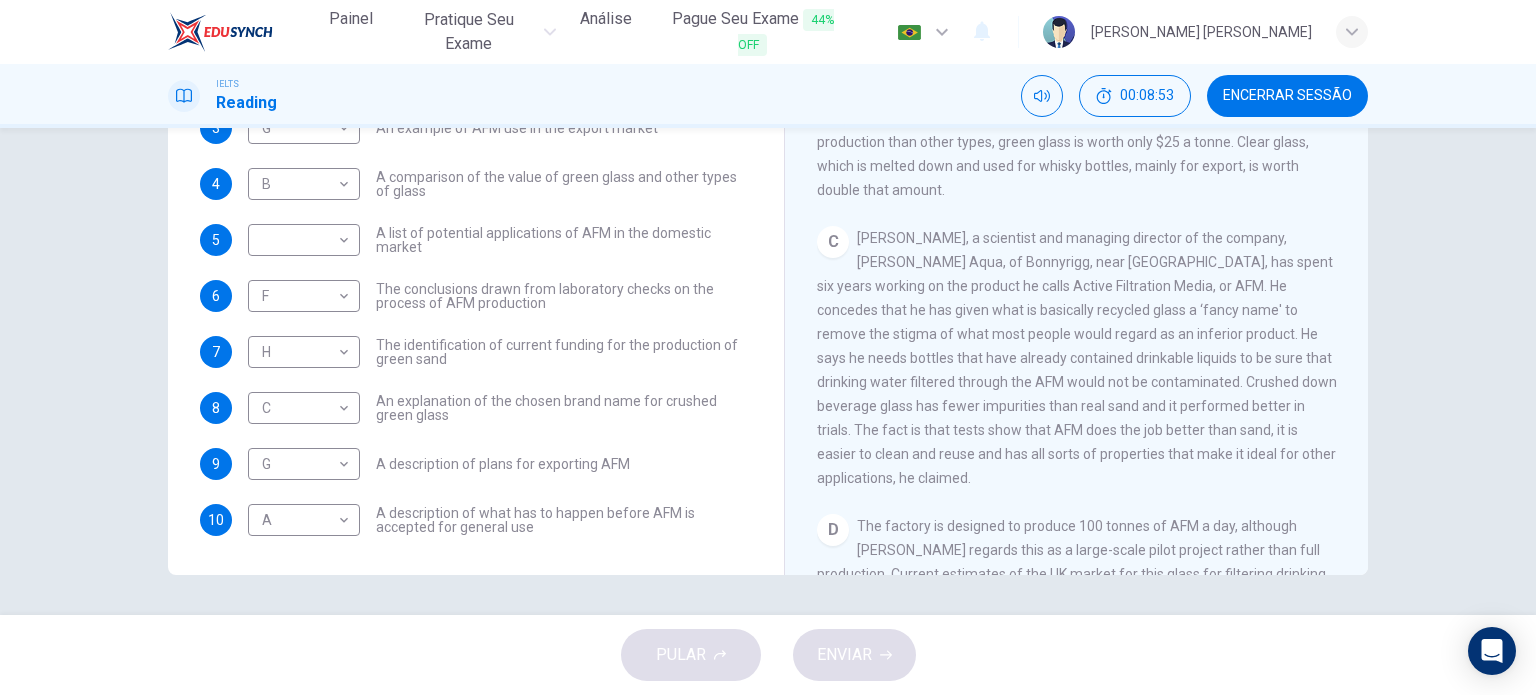 drag, startPoint x: 923, startPoint y: 431, endPoint x: 981, endPoint y: 438, distance: 58.420887 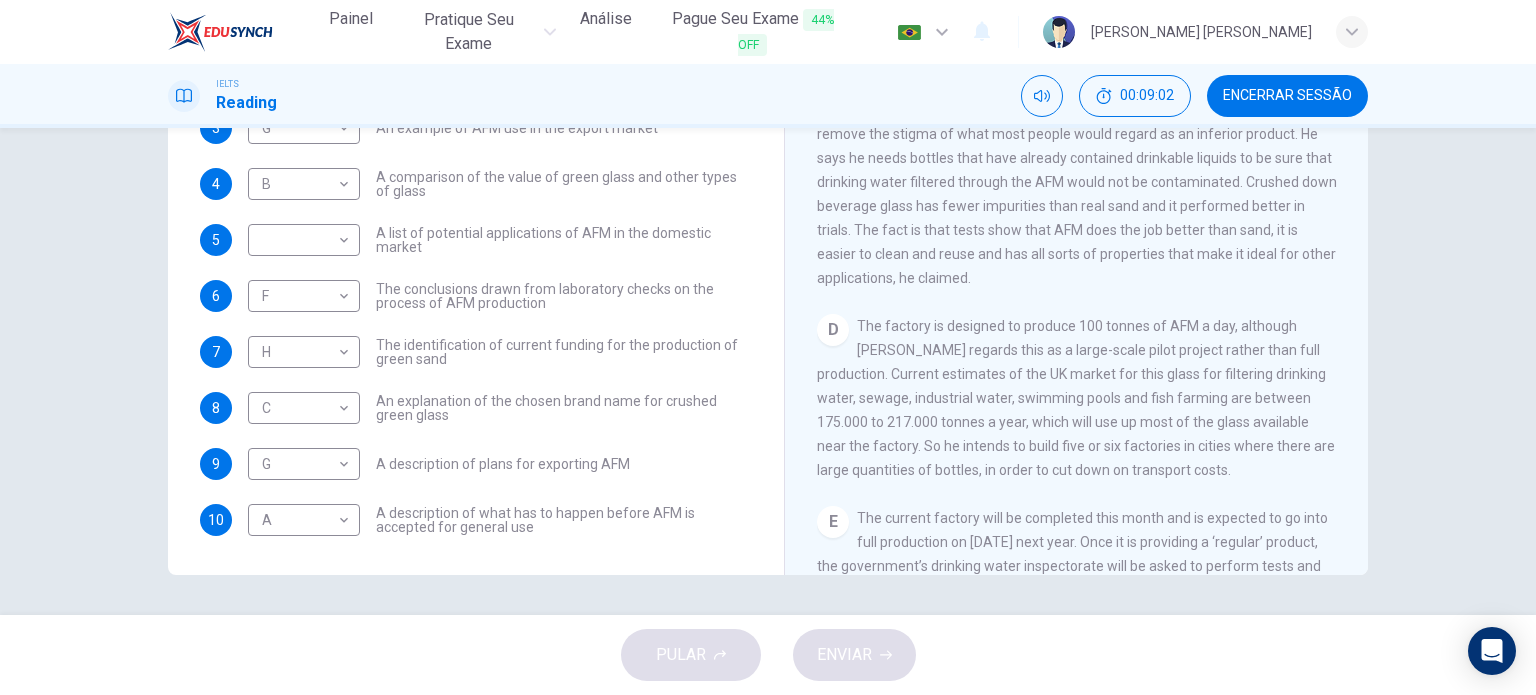 scroll, scrollTop: 967, scrollLeft: 0, axis: vertical 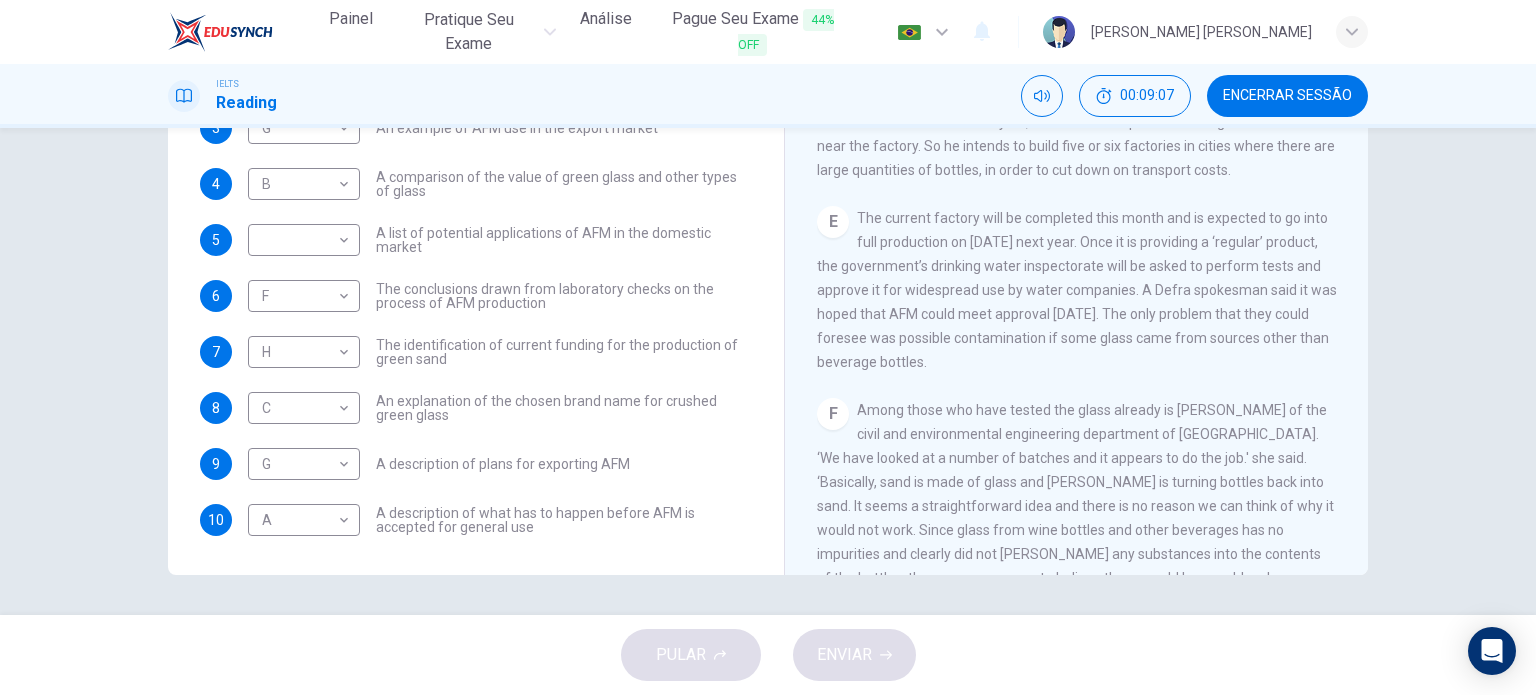 click on "F Among those who have tested the glass already is [PERSON_NAME] of the civil and environmental engineering department of [GEOGRAPHIC_DATA]. ‘We have looked at a number of batches and it appears to do the job.' she said. ‘Basically, sand is made of glass and [PERSON_NAME] is turning bottles back into sand. It seems a straightforward idea and there is no reason we can think of why it would not work. Since glass from wine bottles and other beverages has no impurities and clearly did not [PERSON_NAME] any substances into the contents of the bottles, there was no reason to believe there would be a problem,' [PERSON_NAME] added." at bounding box center [1077, 506] 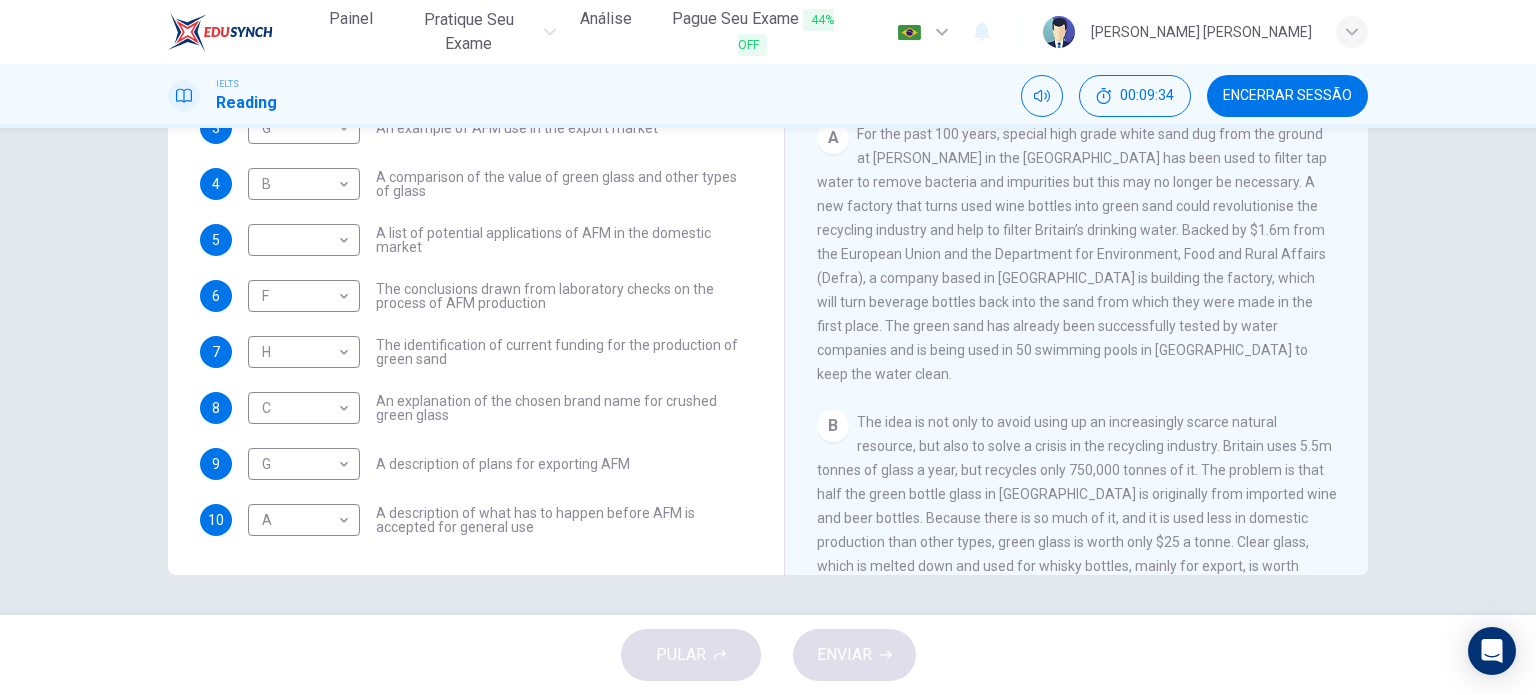 scroll, scrollTop: 367, scrollLeft: 0, axis: vertical 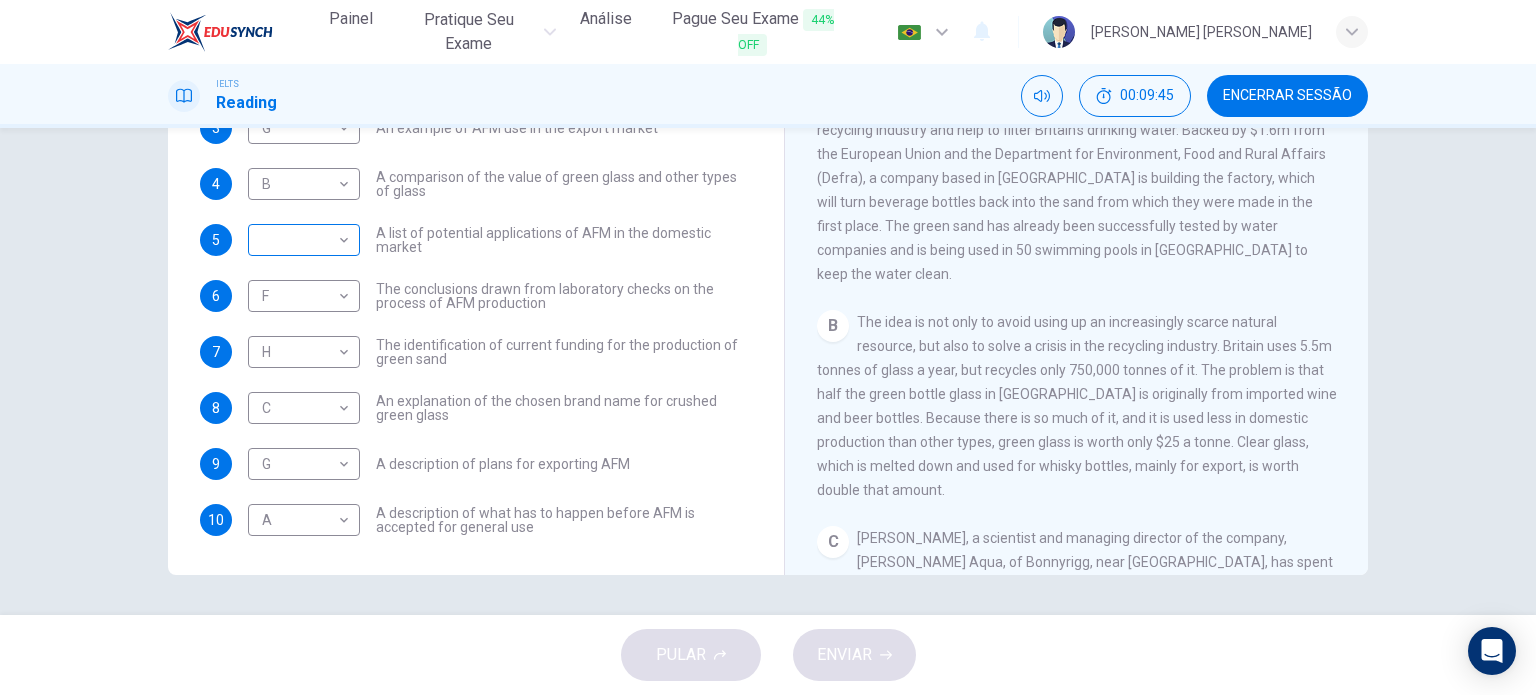click on "Painel Pratique seu exame [PERSON_NAME] Seu Exame 44% OFF Português pt ​ [PERSON_NAME] [PERSON_NAME] IELTS Reading 00:09:45 Encerrar Sessão Questions 1 - 10 The Reading Passage has 8 paragraphs labelled  A-H . Which paragraph contains the following information?
Write the correct letter  A-H  in the boxes below.
NB  You may use any letter  more than once . 1 D D ​ A description of plans to expand production of AFM 2 E E ​ The identification of a potential danger in the raw material for AFM 3 G G ​ An example of AFM use in the export market 4 B B ​ A comparison of the value of green glass and other types of glass 5 ​ ​ A list of potential applications of AFM in the domestic market 6 F F ​ The conclusions drawn from laboratory checks on the process of AFM production 7 H H ​ The identification of current funding for the production of green sand 8 C C ​ An explanation of the chosen brand name for crushed green glass 9 G G ​ A description of plans for exporting AFM 10 A A ​ A B C D" at bounding box center [768, 347] 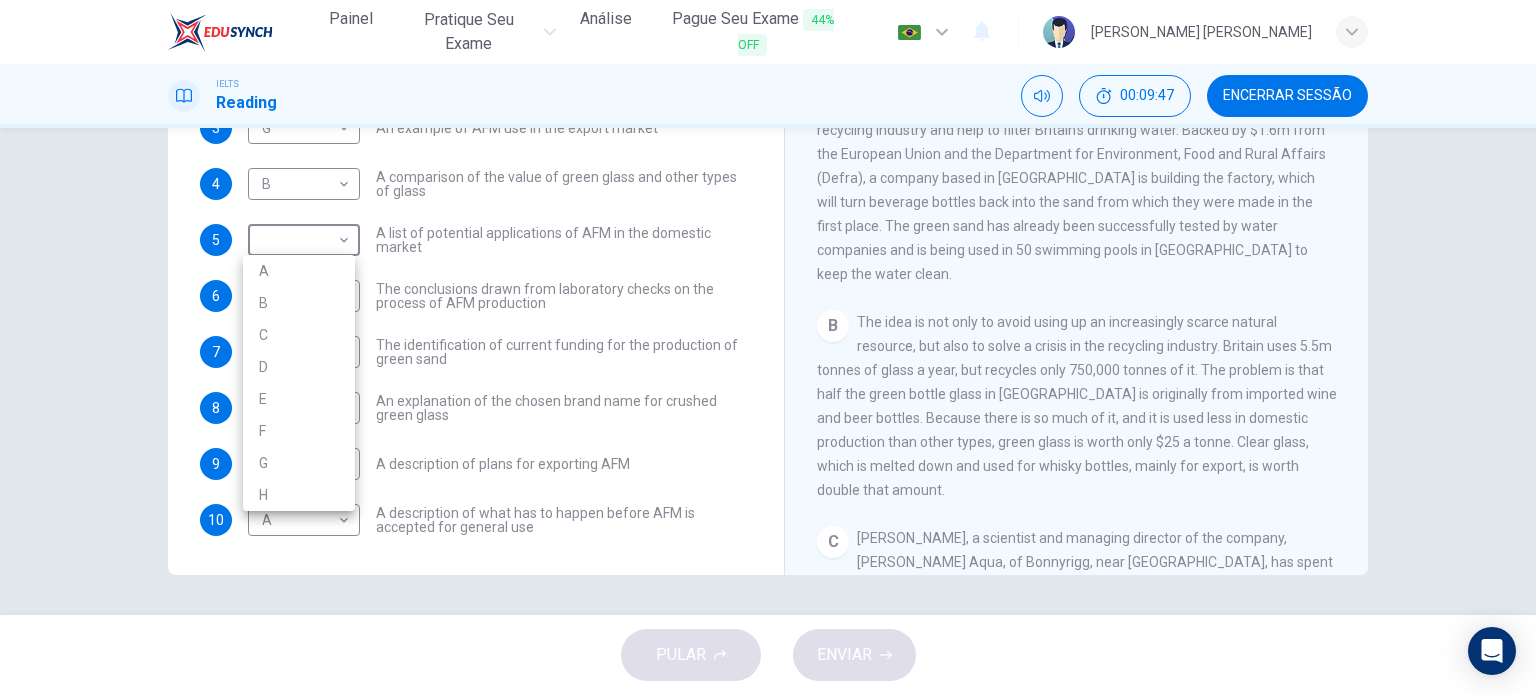 click on "B" at bounding box center [299, 303] 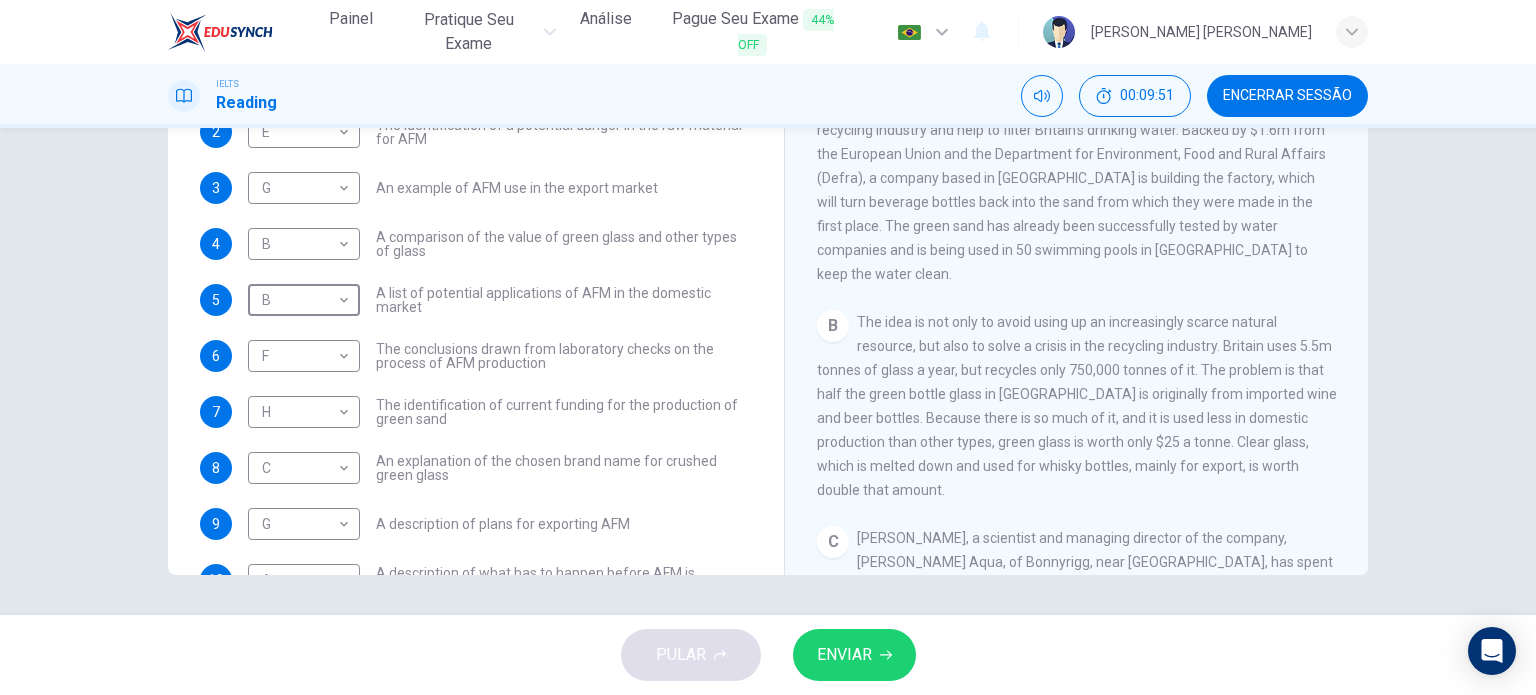 scroll, scrollTop: 160, scrollLeft: 0, axis: vertical 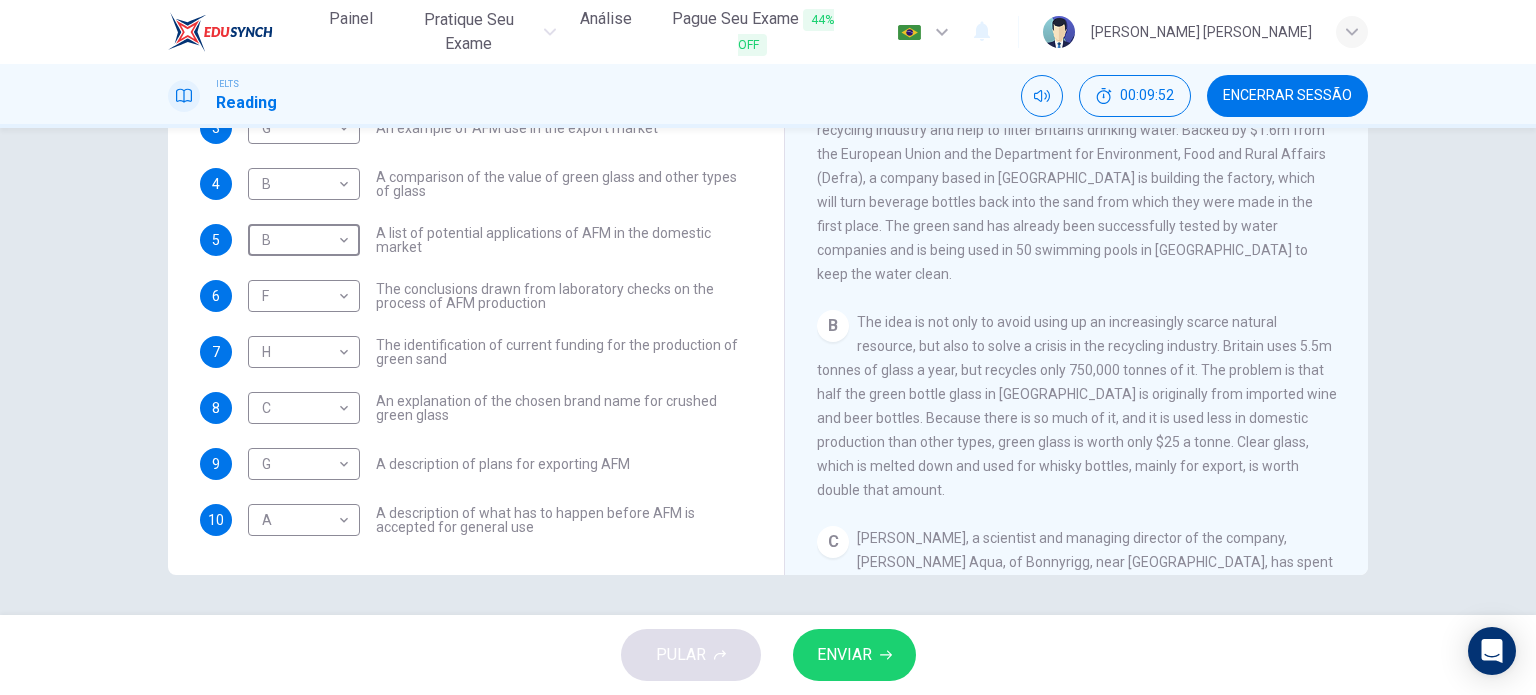 click on "ENVIAR" at bounding box center [844, 655] 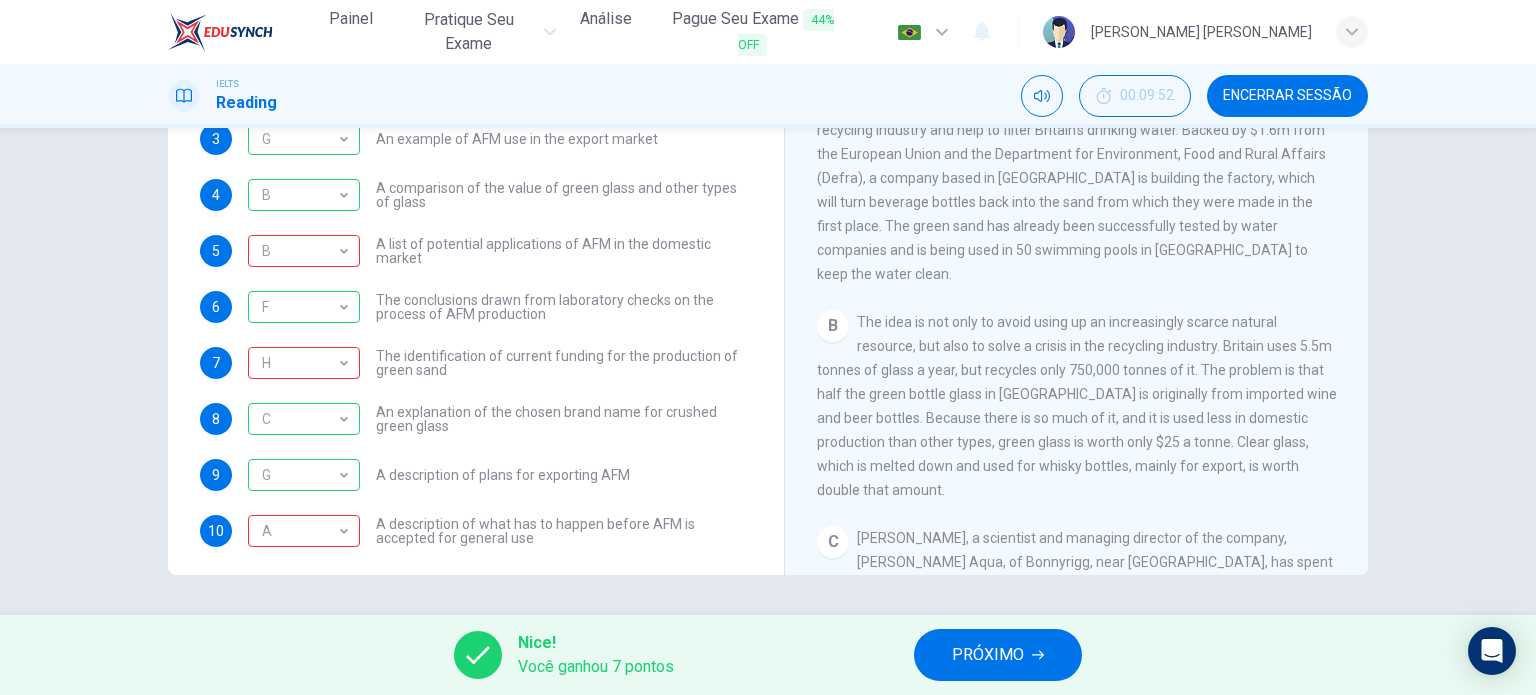 scroll, scrollTop: 160, scrollLeft: 0, axis: vertical 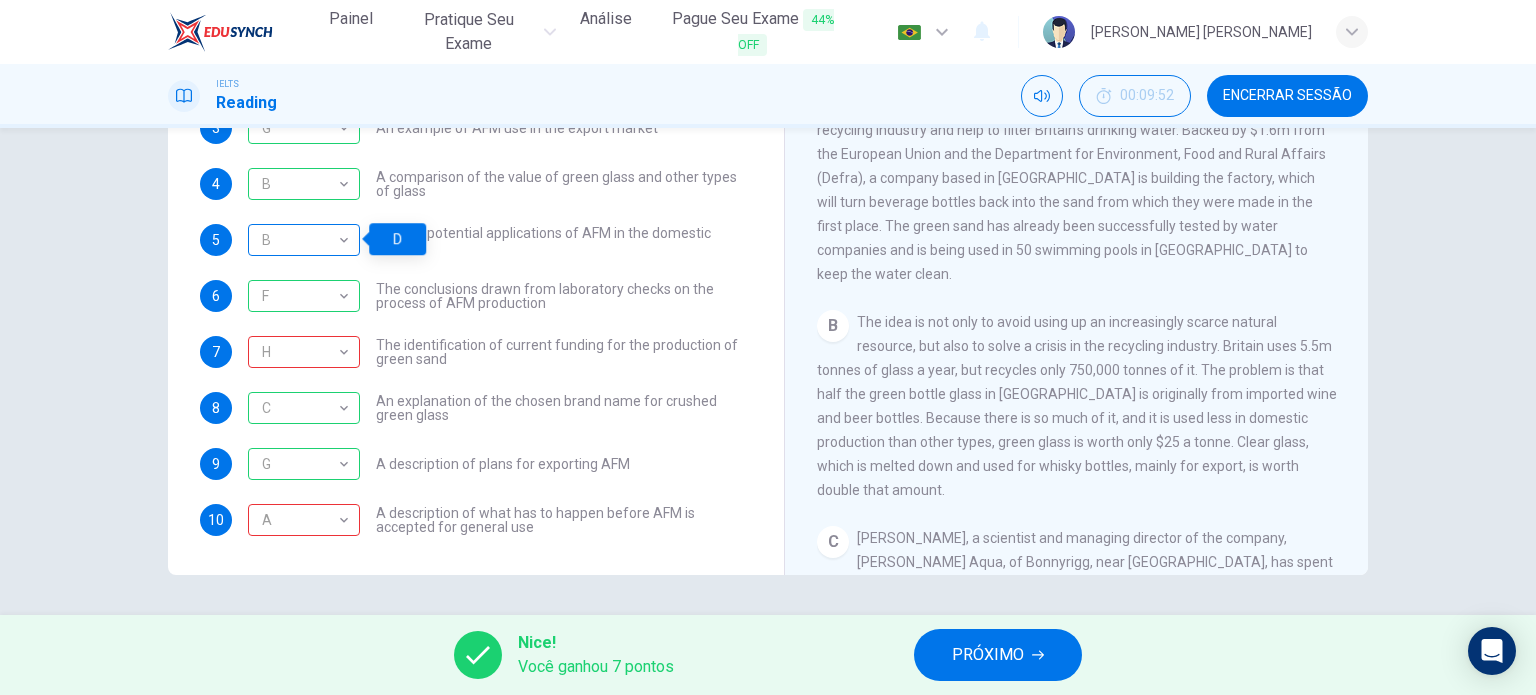 click on "B" at bounding box center [300, 240] 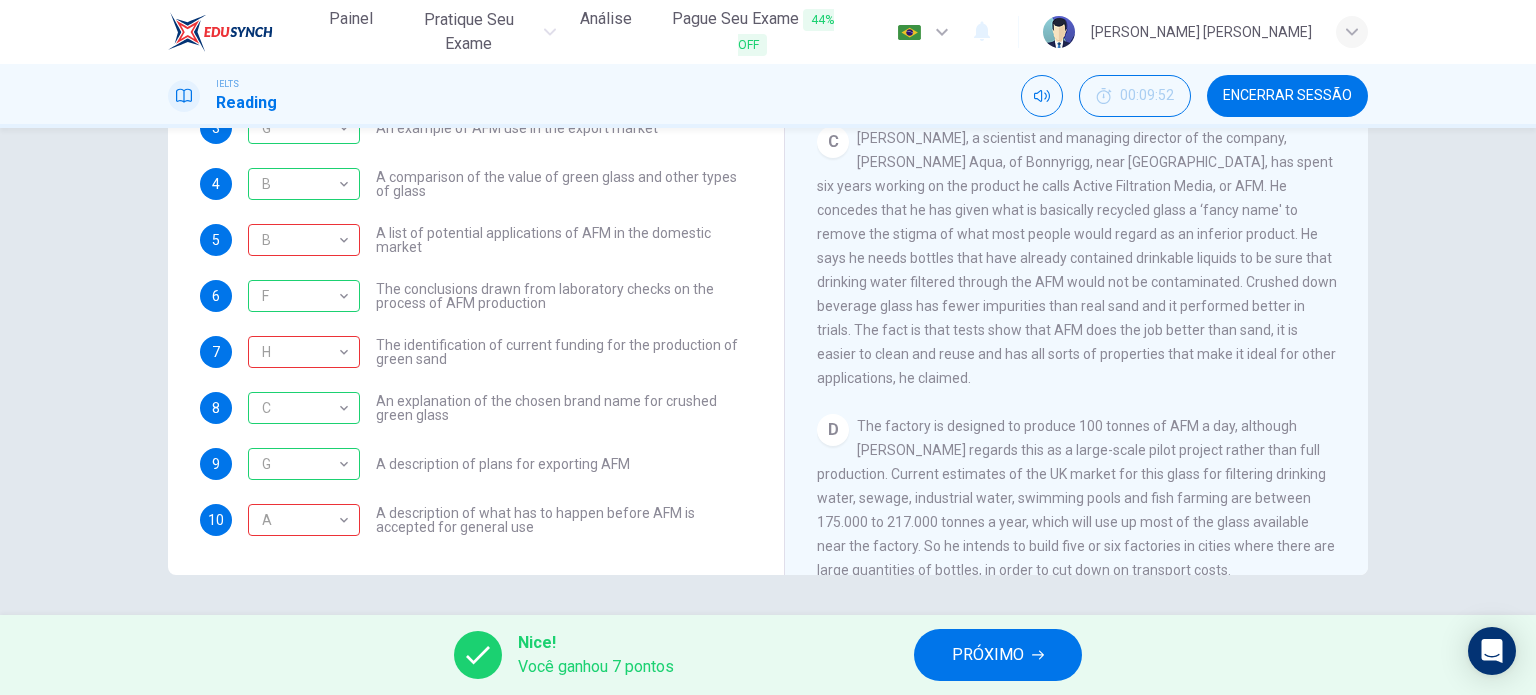 scroll, scrollTop: 867, scrollLeft: 0, axis: vertical 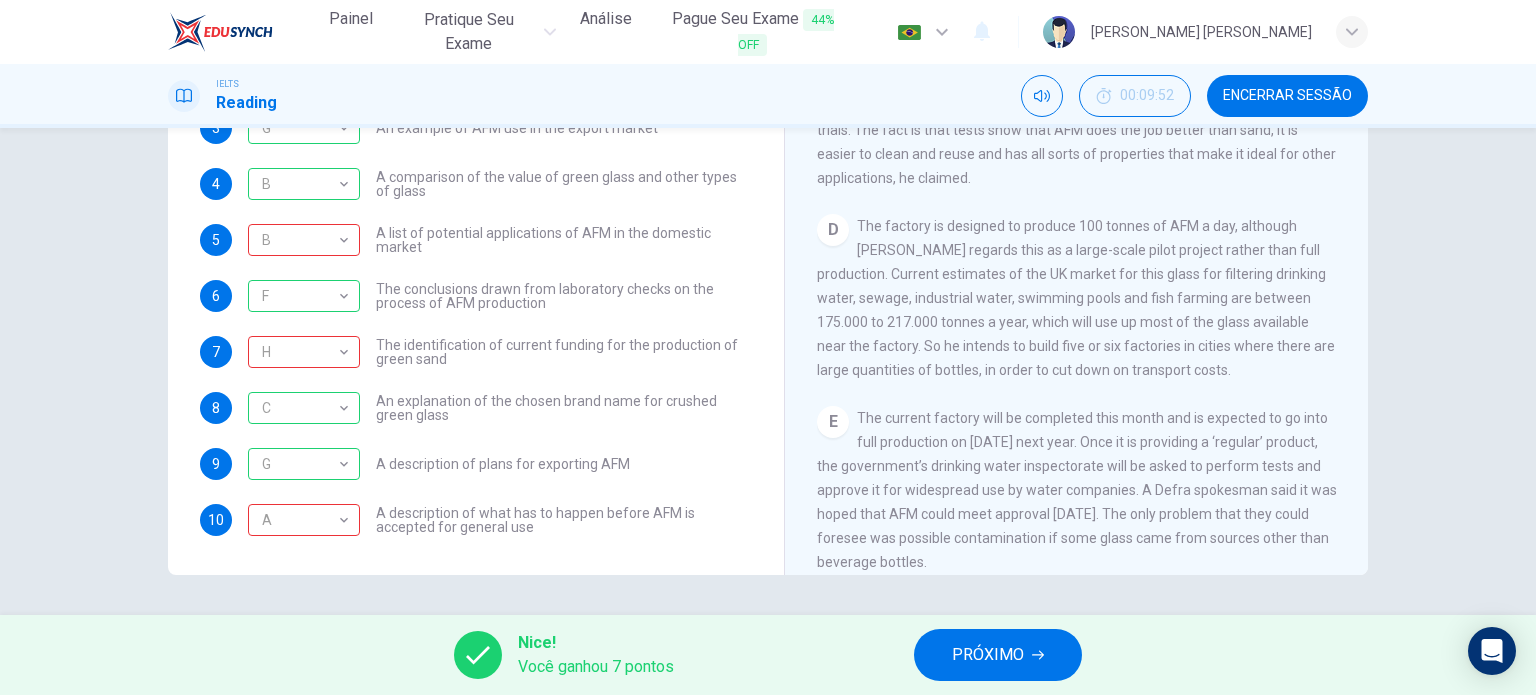 click on "PRÓXIMO" at bounding box center [998, 655] 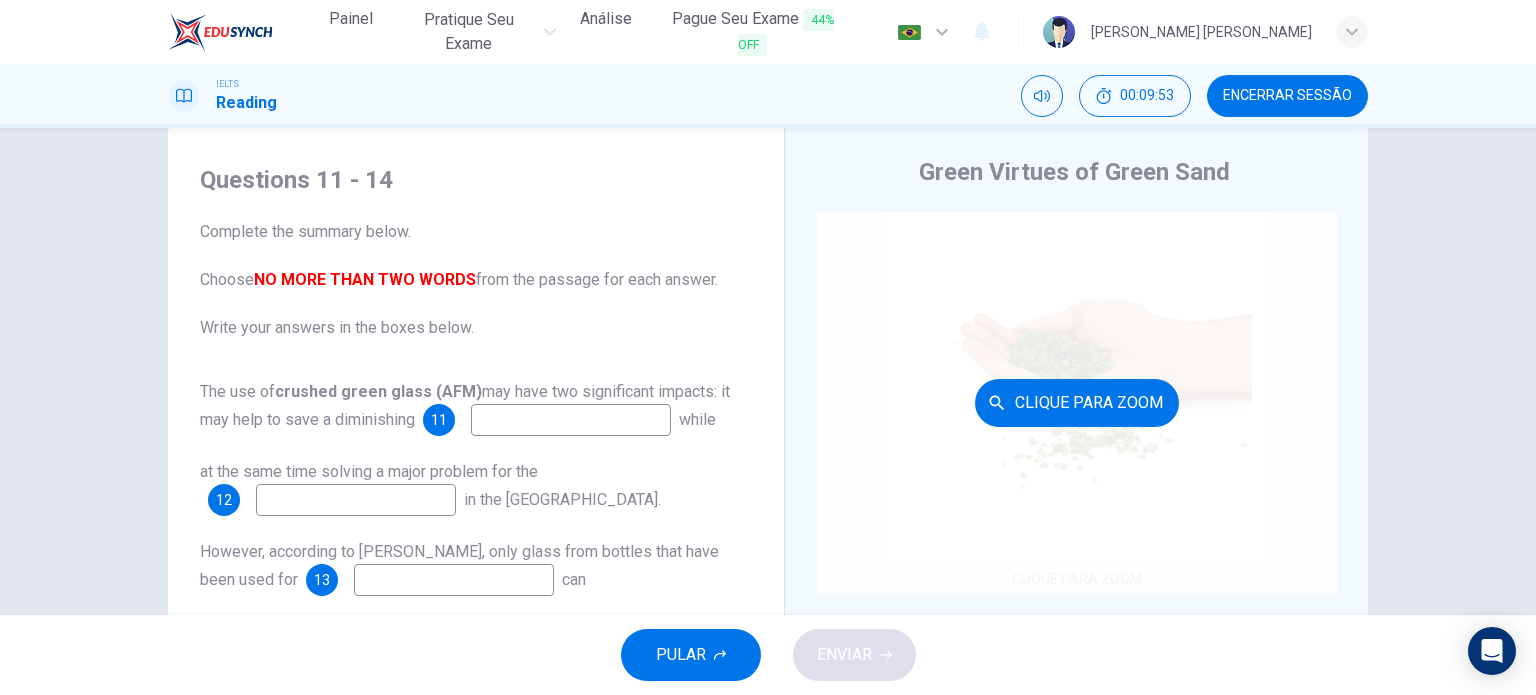 scroll, scrollTop: 0, scrollLeft: 0, axis: both 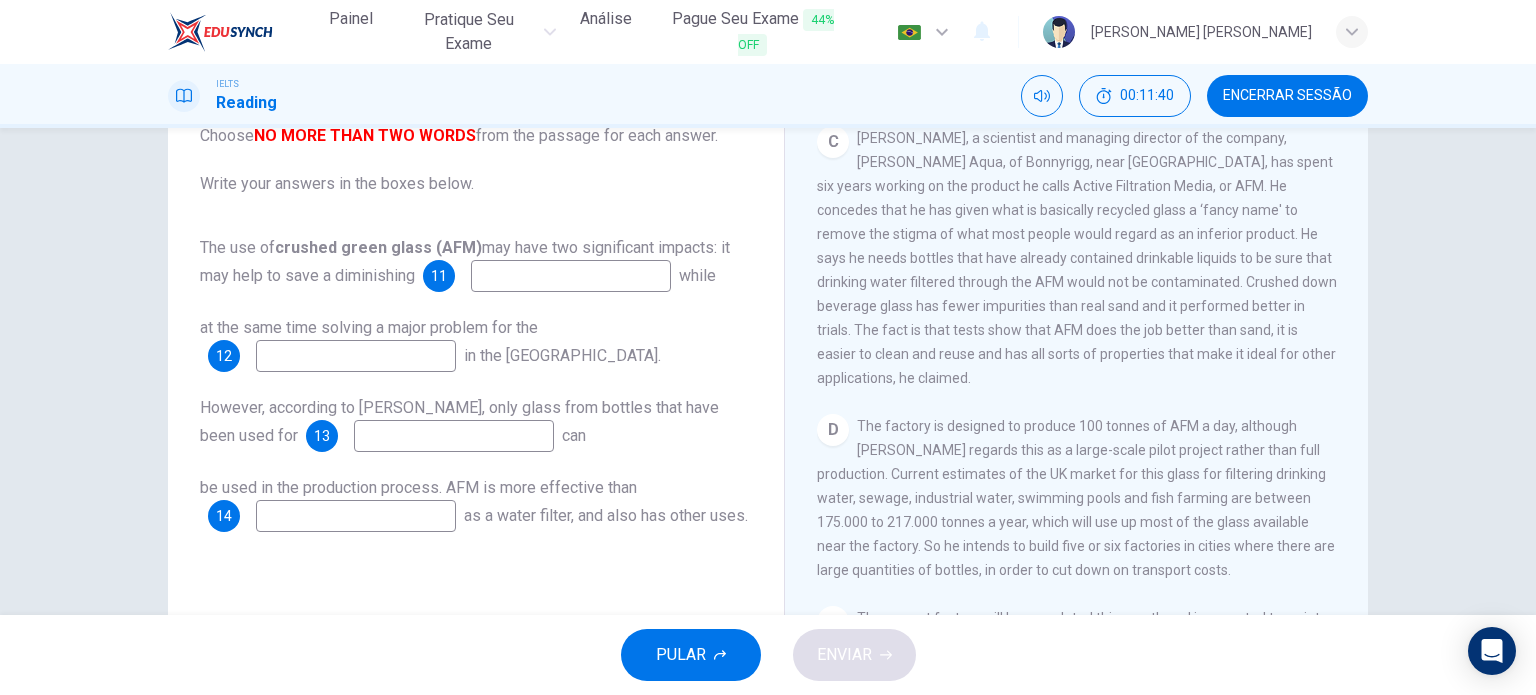 drag, startPoint x: 1040, startPoint y: 447, endPoint x: 1148, endPoint y: 449, distance: 108.01852 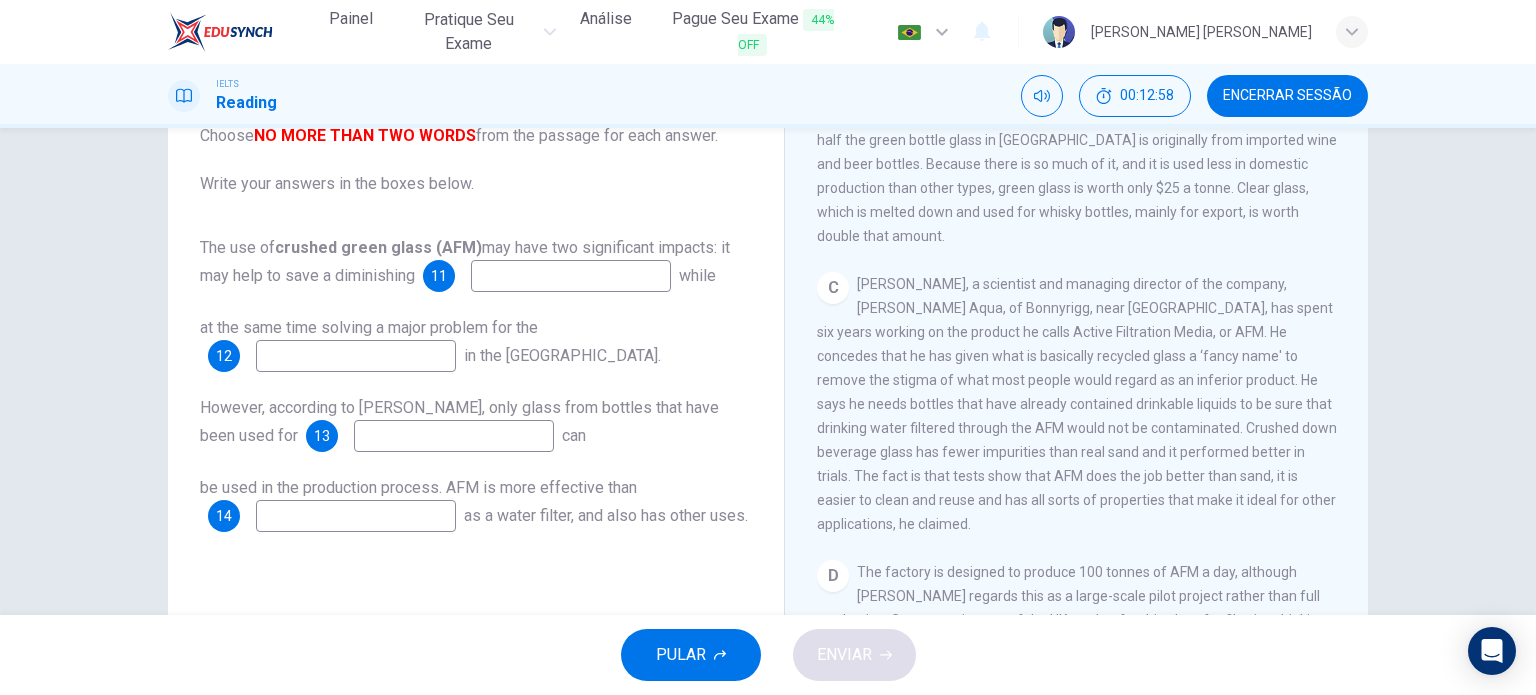 scroll, scrollTop: 767, scrollLeft: 0, axis: vertical 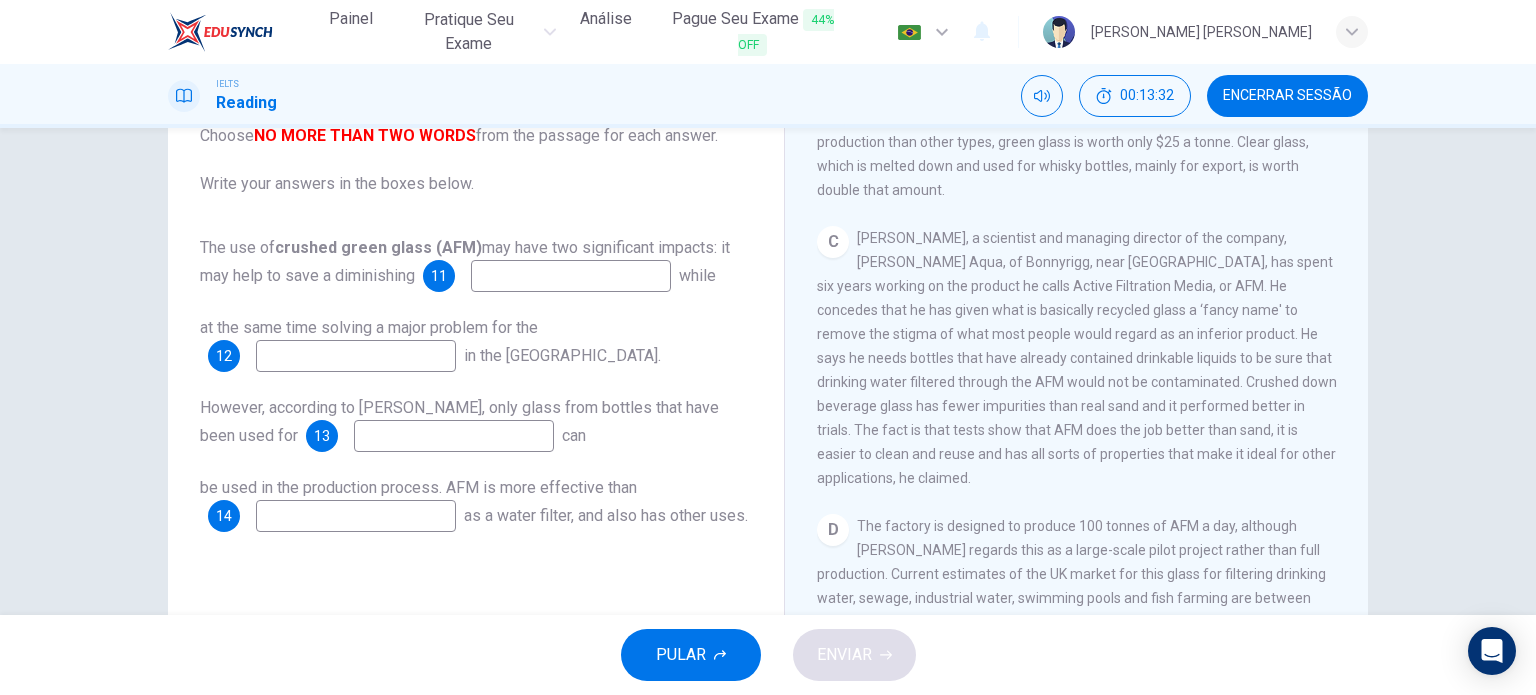 click at bounding box center [454, 436] 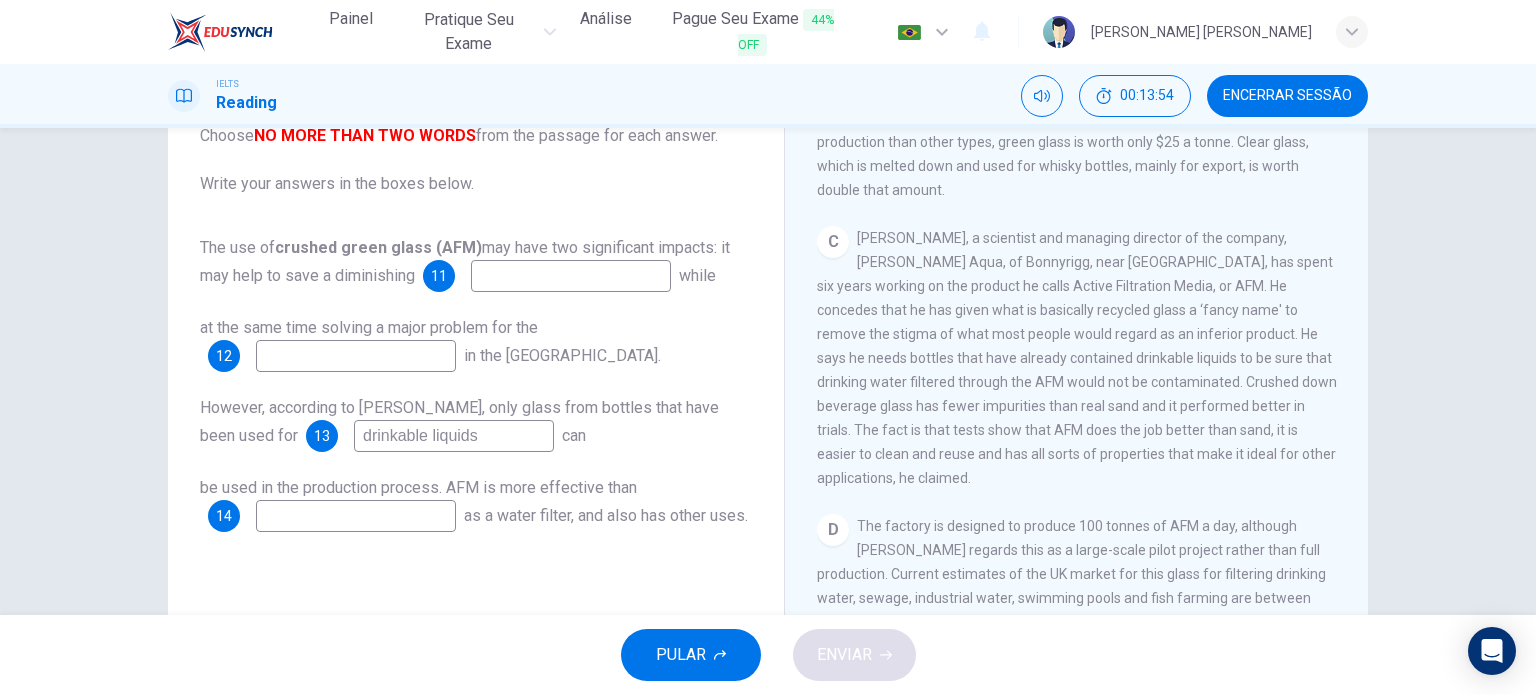 type on "drinkable liquids" 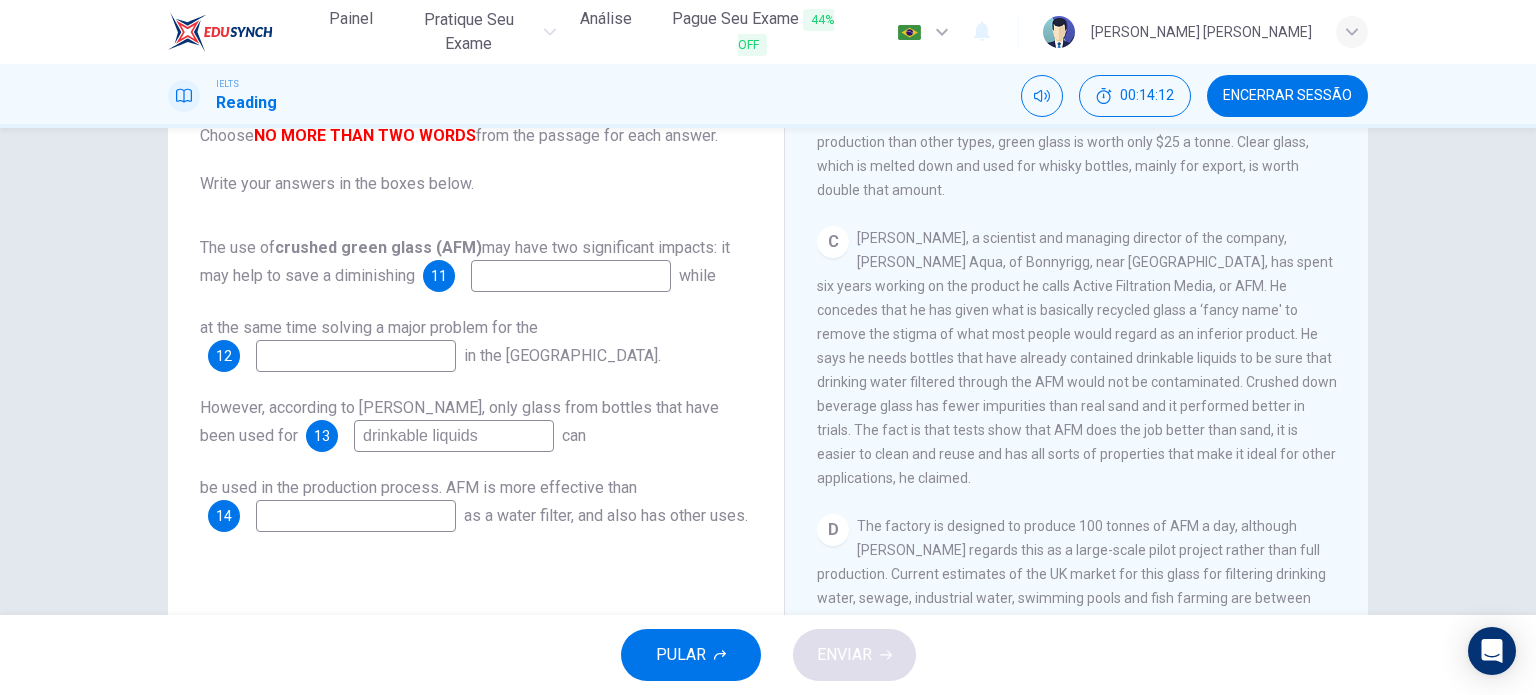 click at bounding box center (356, 516) 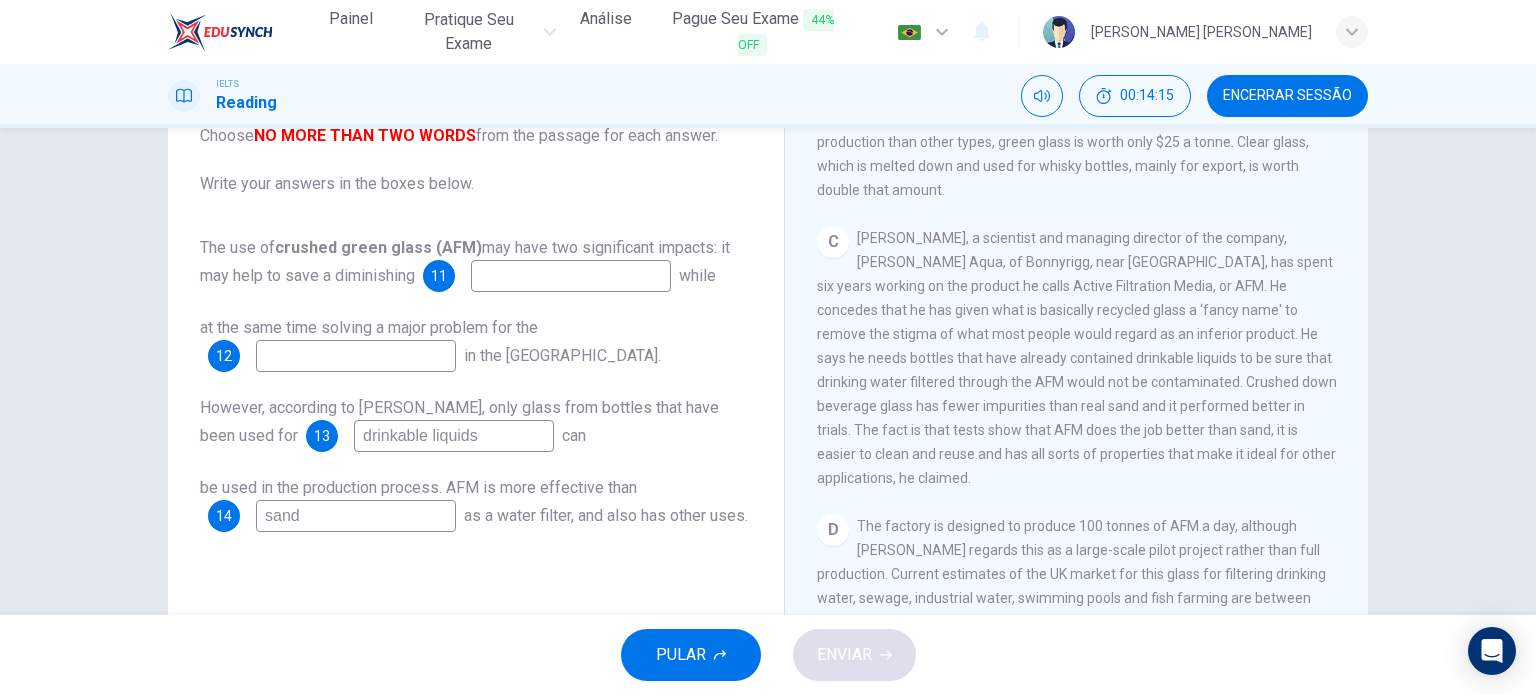 type on "sand" 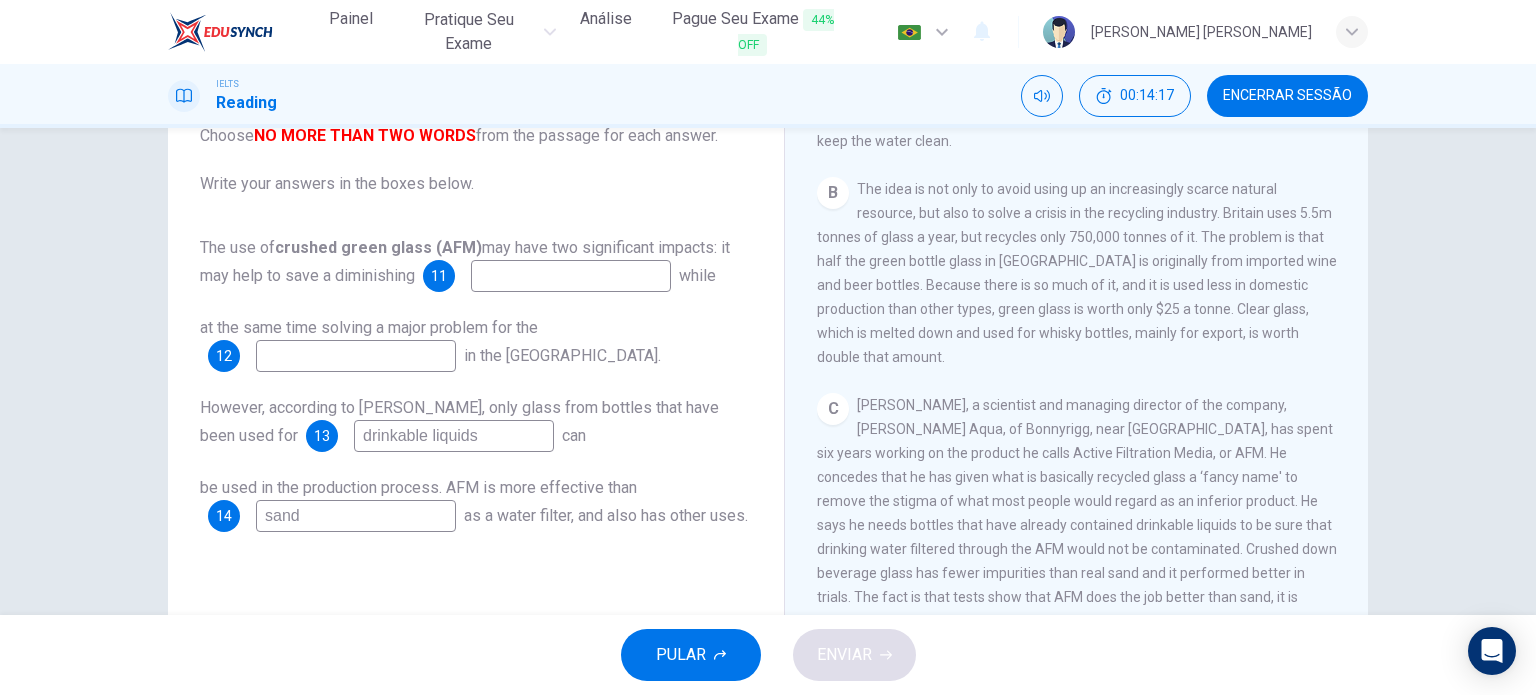 scroll, scrollTop: 567, scrollLeft: 0, axis: vertical 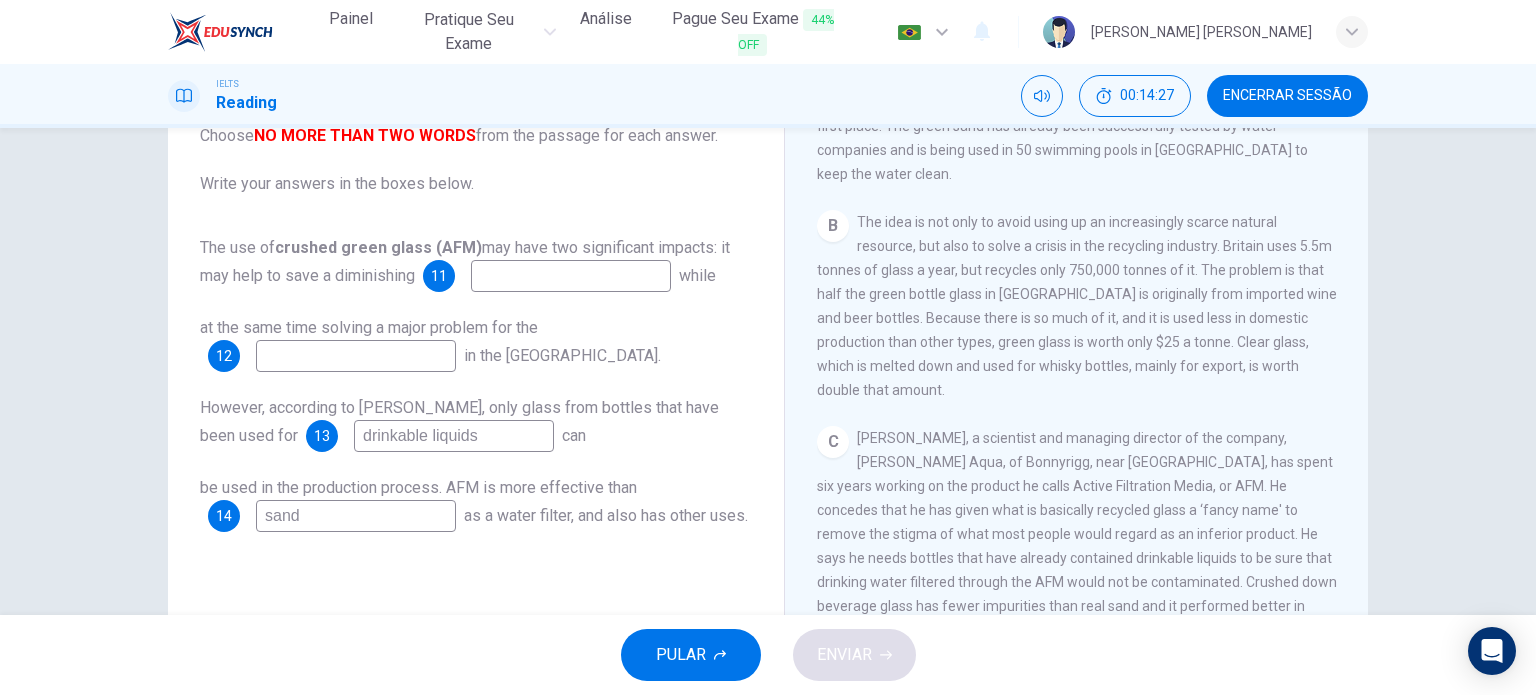 drag, startPoint x: 332, startPoint y: 276, endPoint x: 404, endPoint y: 286, distance: 72.691124 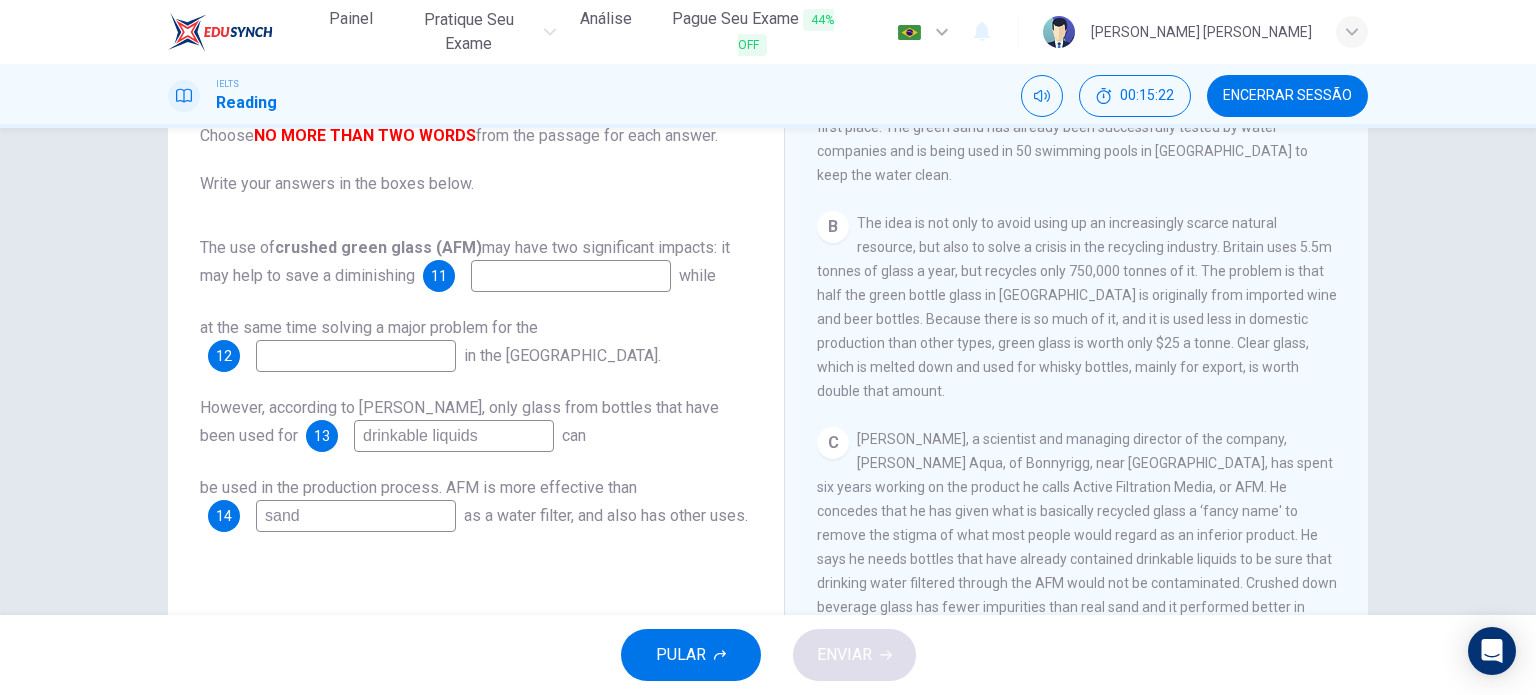 scroll, scrollTop: 567, scrollLeft: 0, axis: vertical 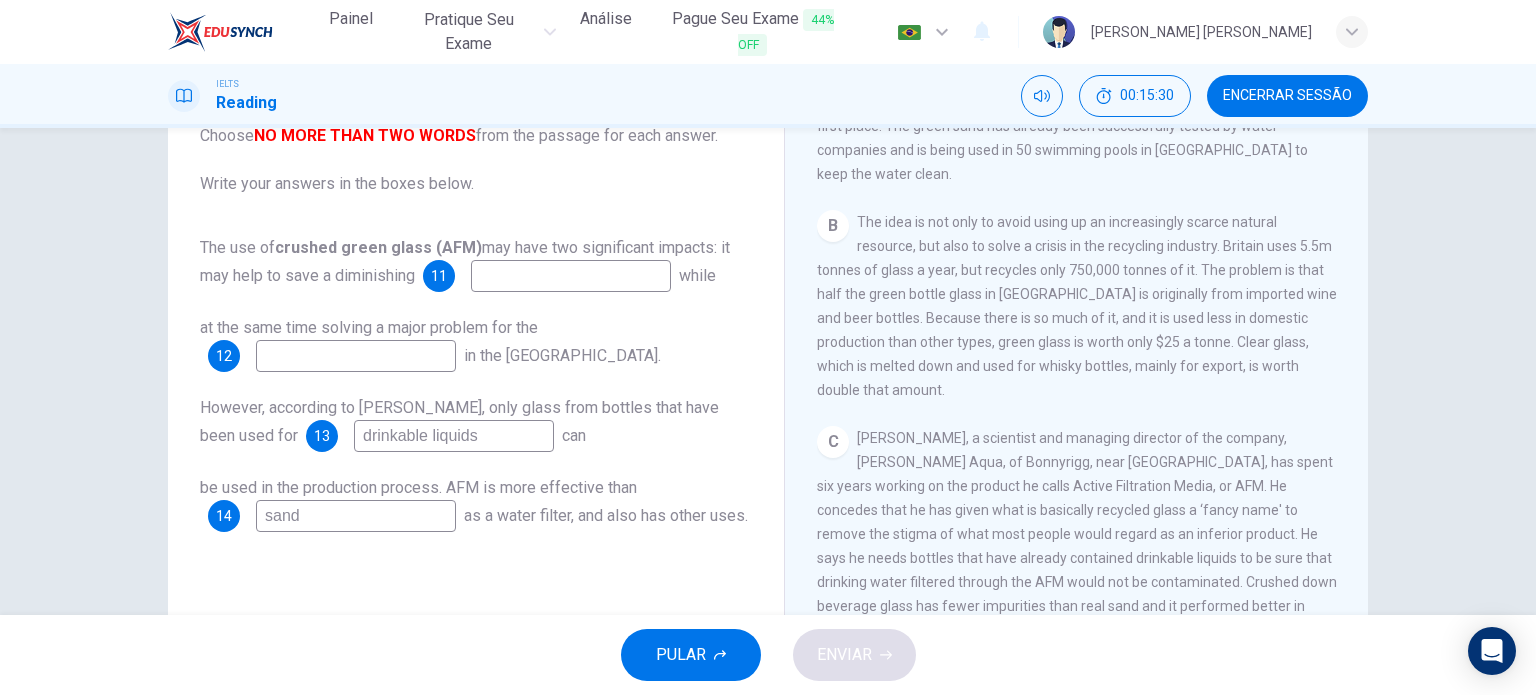 click at bounding box center (356, 356) 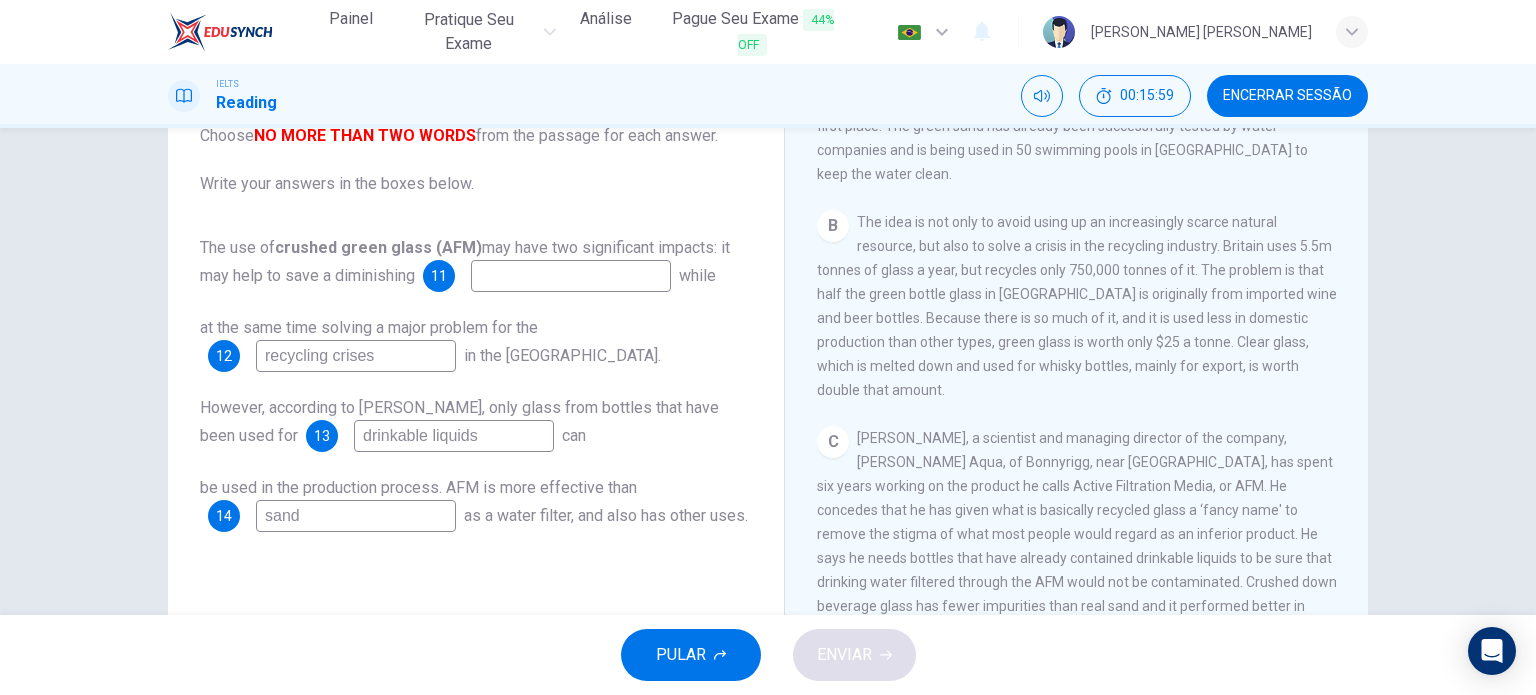 type on "recycling crises" 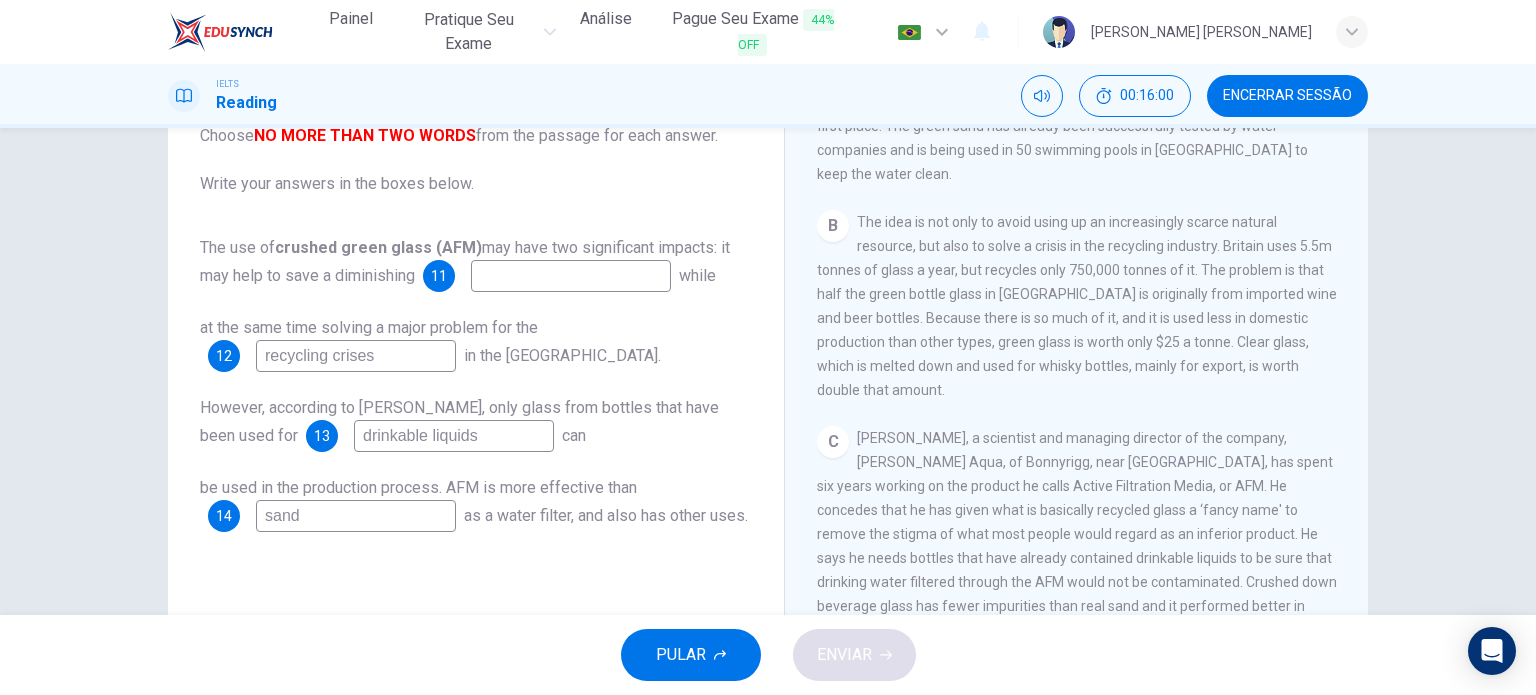 click at bounding box center [571, 276] 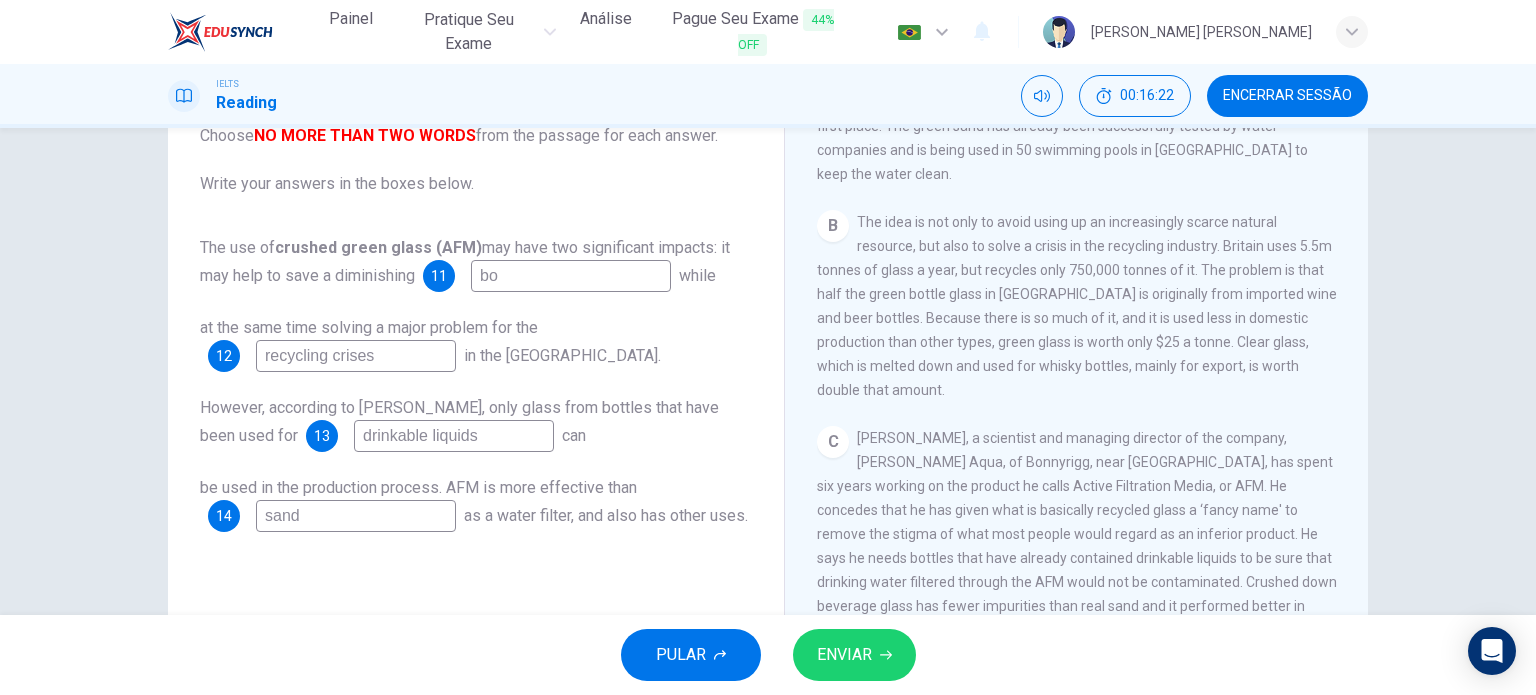 type on "b" 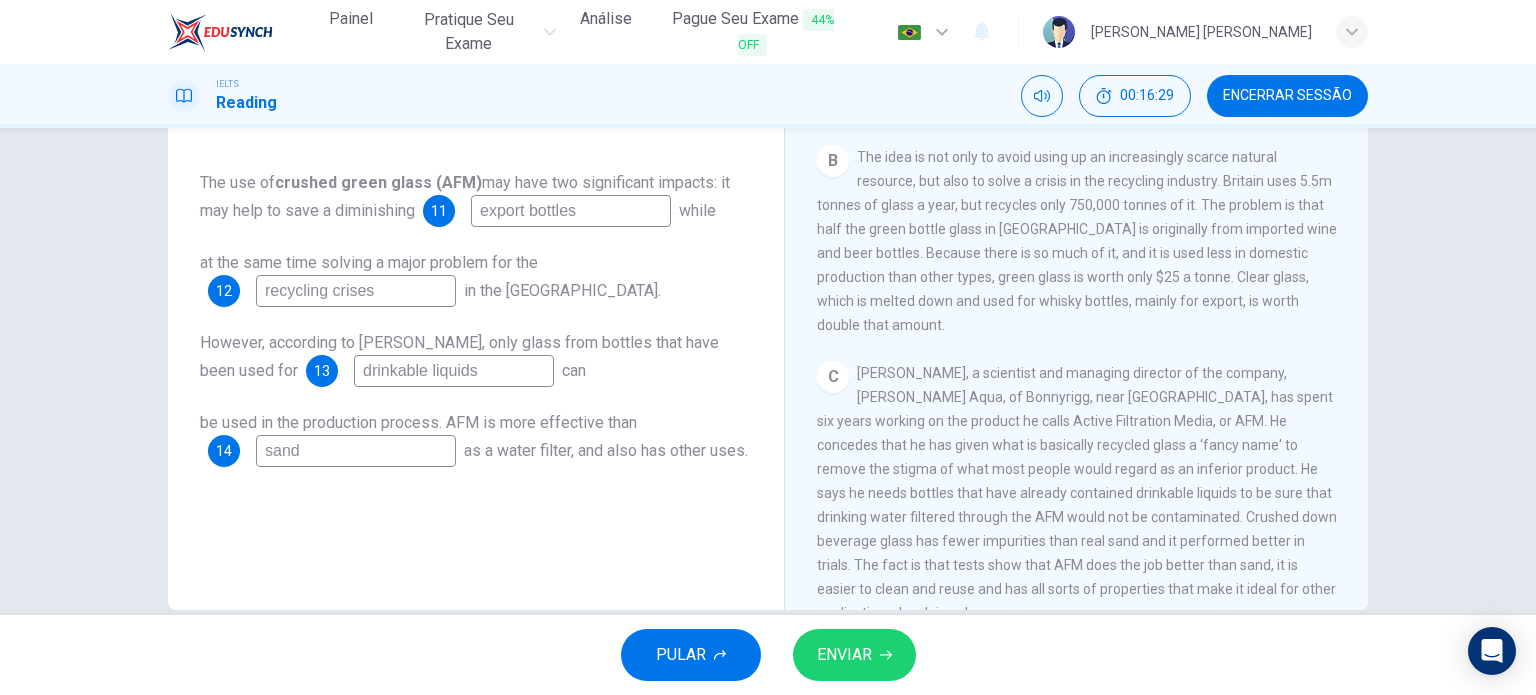 scroll, scrollTop: 288, scrollLeft: 0, axis: vertical 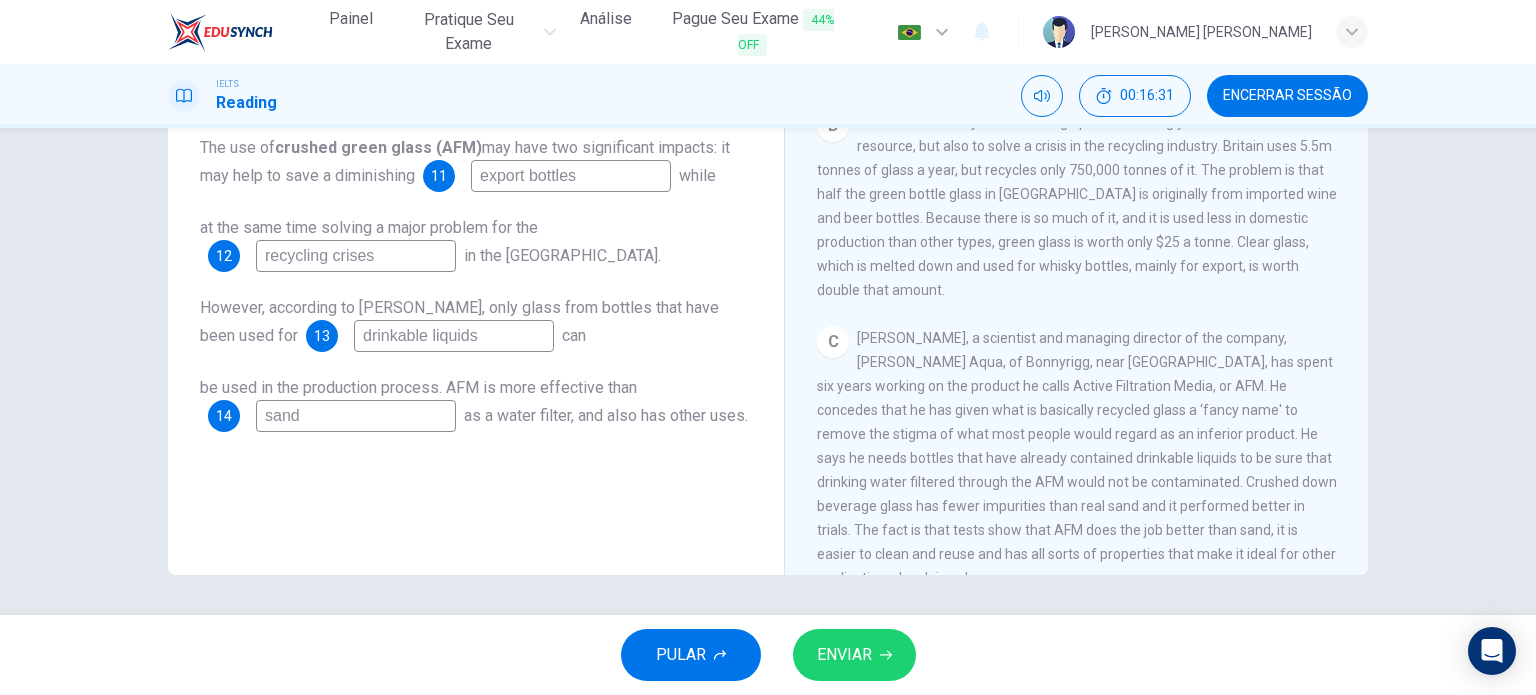 type on "export bottles" 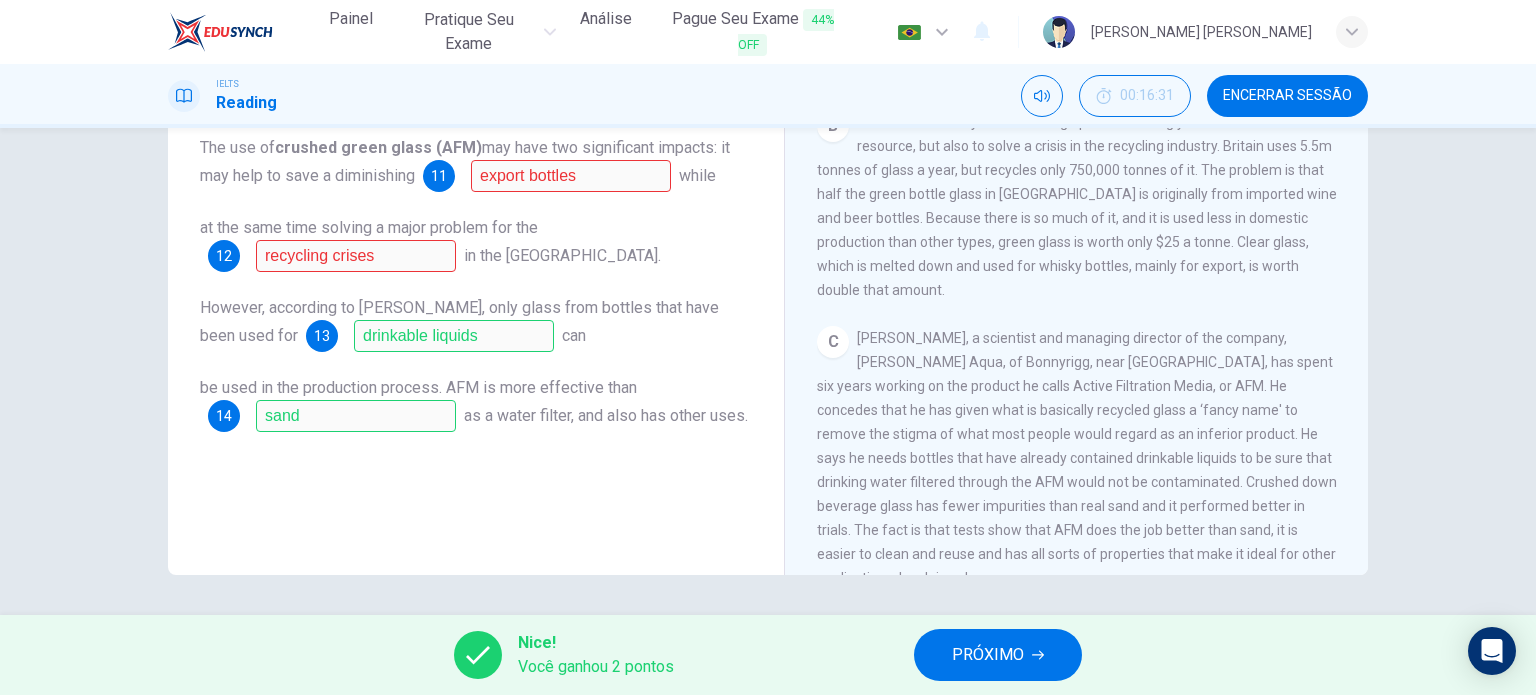 click on "PRÓXIMO" at bounding box center (998, 655) 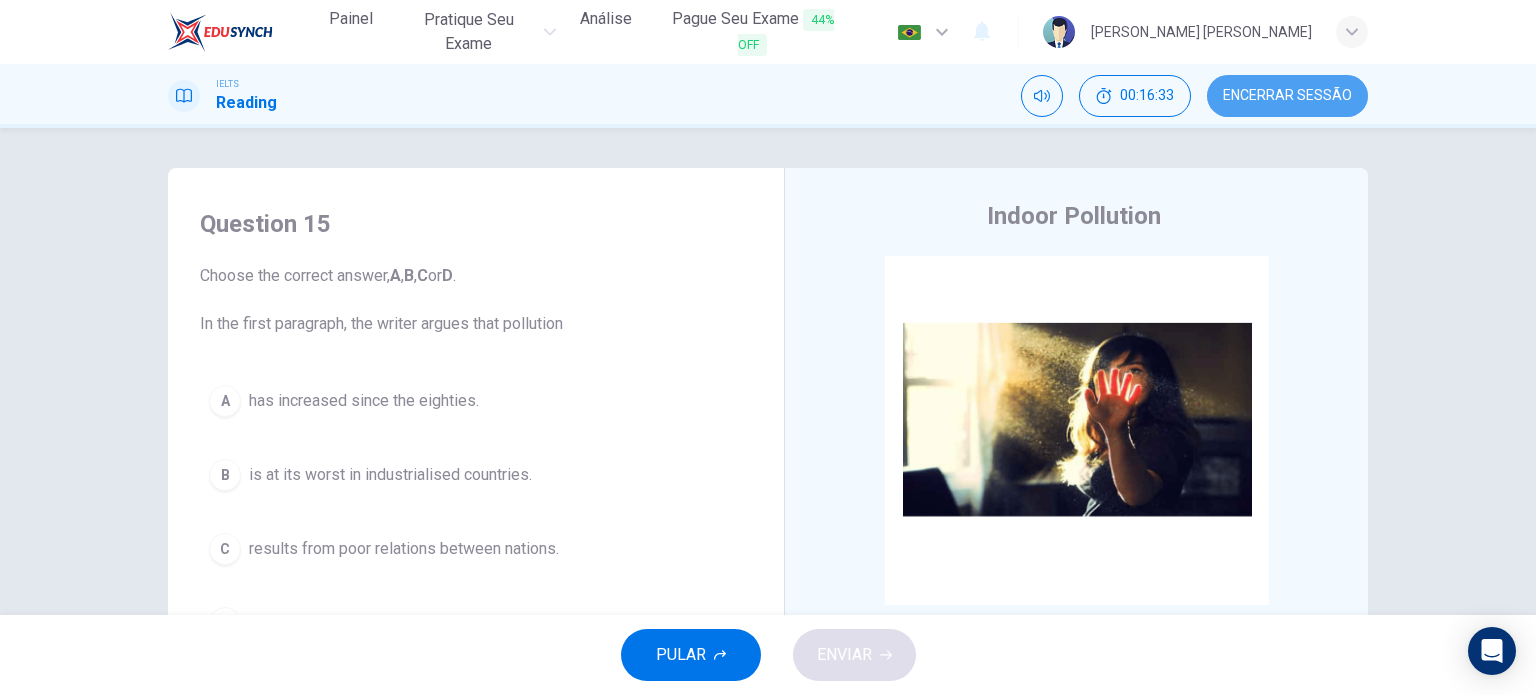 click on "Encerrar Sessão" at bounding box center (1287, 96) 